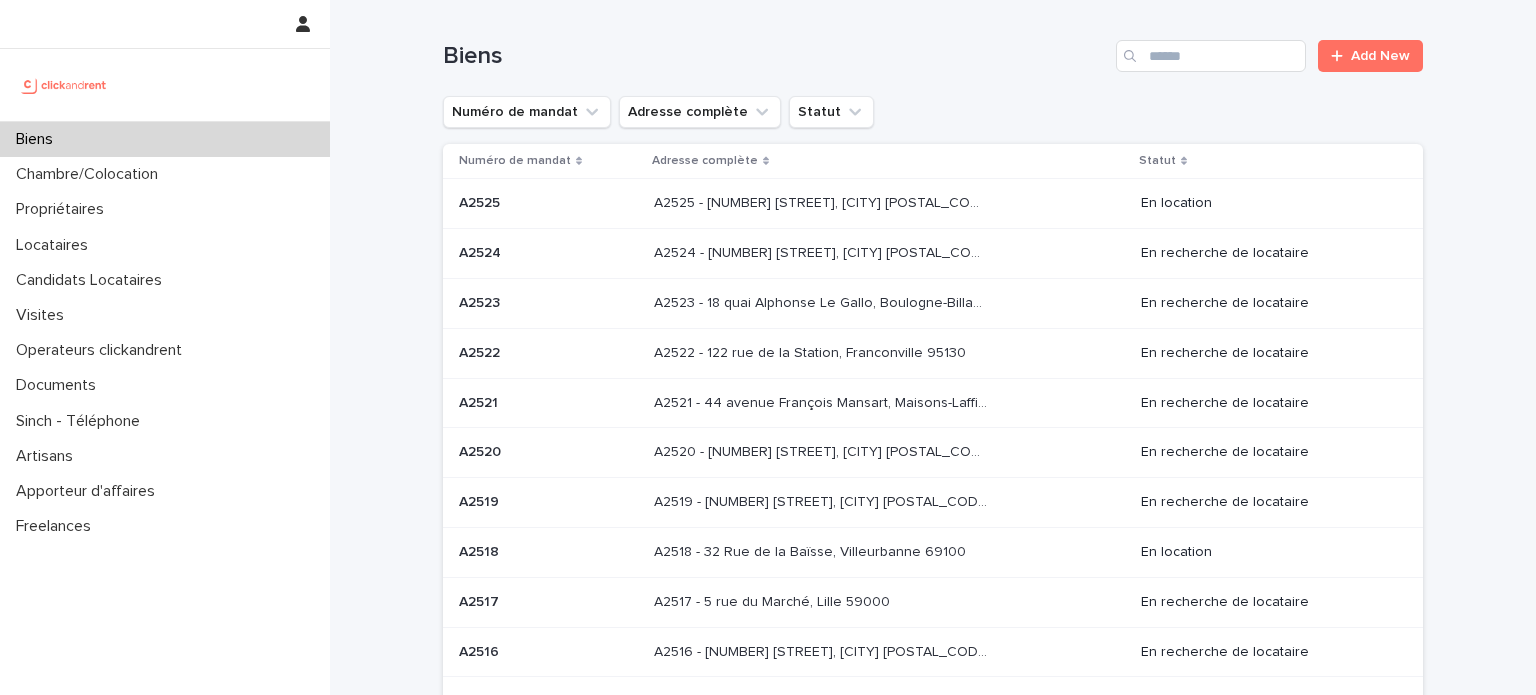 scroll, scrollTop: 0, scrollLeft: 0, axis: both 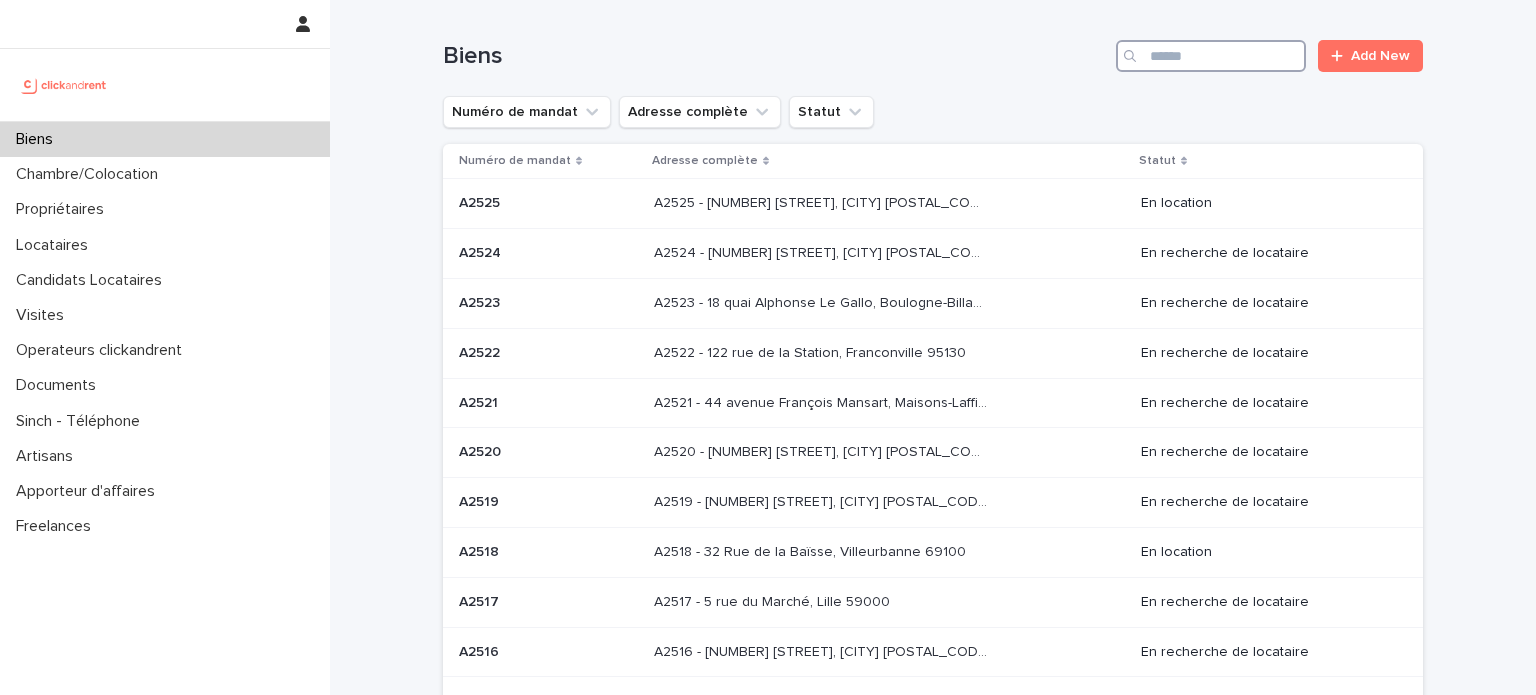 click at bounding box center (1211, 56) 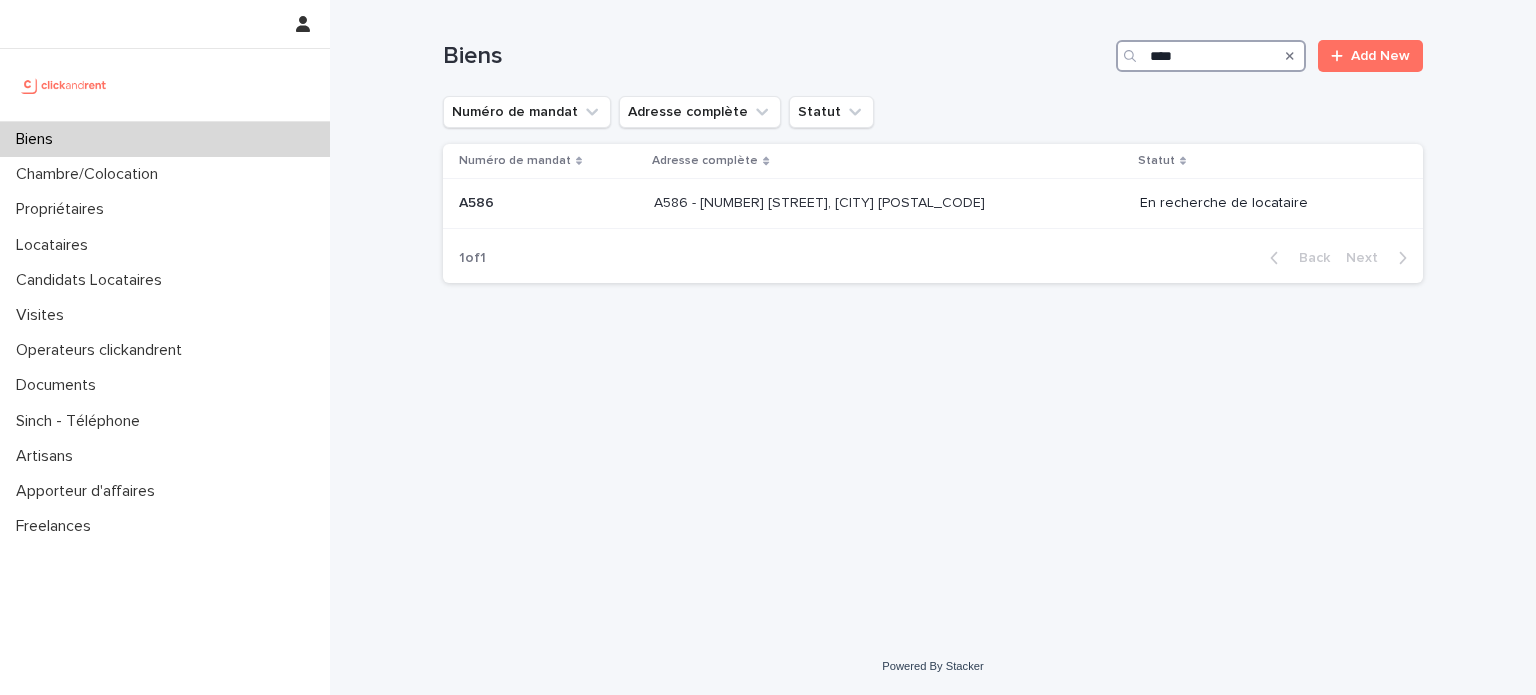 type on "****" 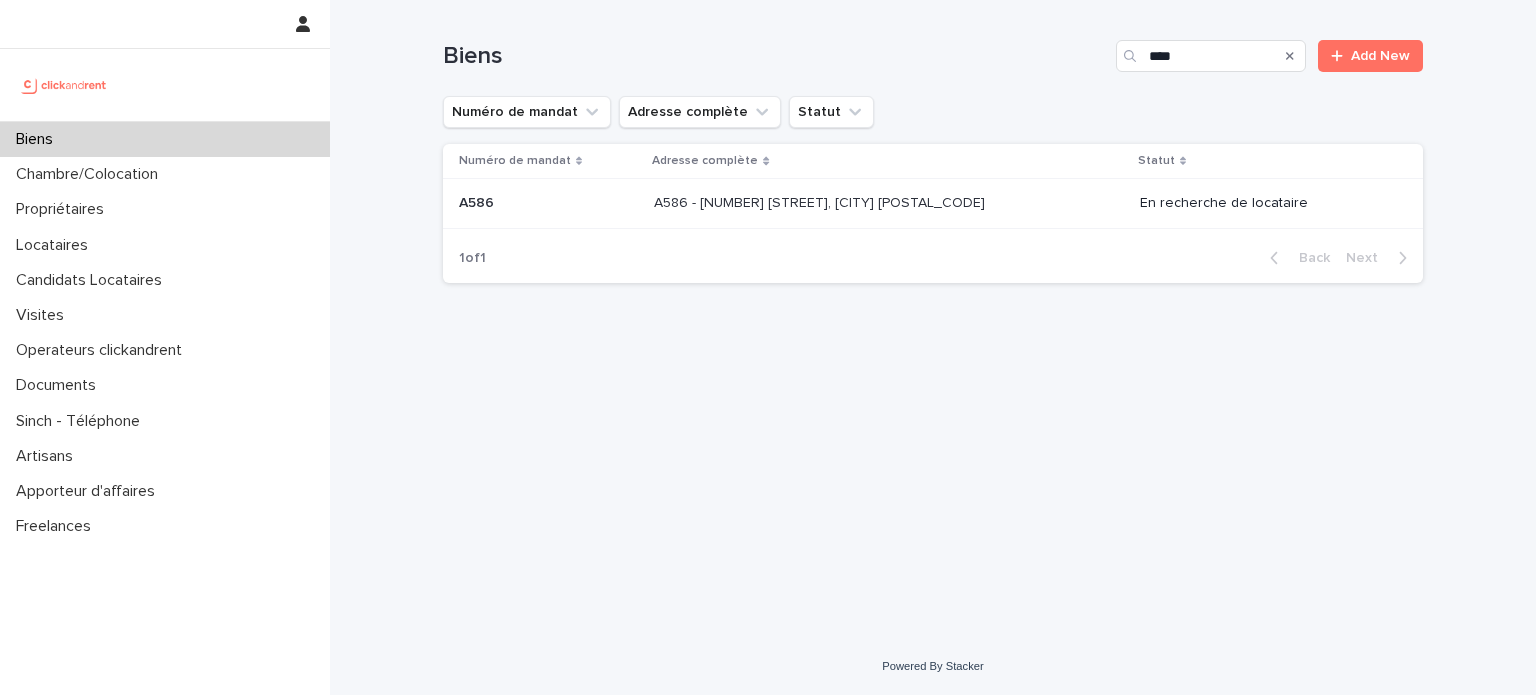 click on "A586 - 58 avenue Pierre Semard, Ivry-sur-Seine [POSTAL_CODE] A586 - 58 avenue Pierre Semard, Ivry-sur-Seine [POSTAL_CODE]" at bounding box center (889, 203) 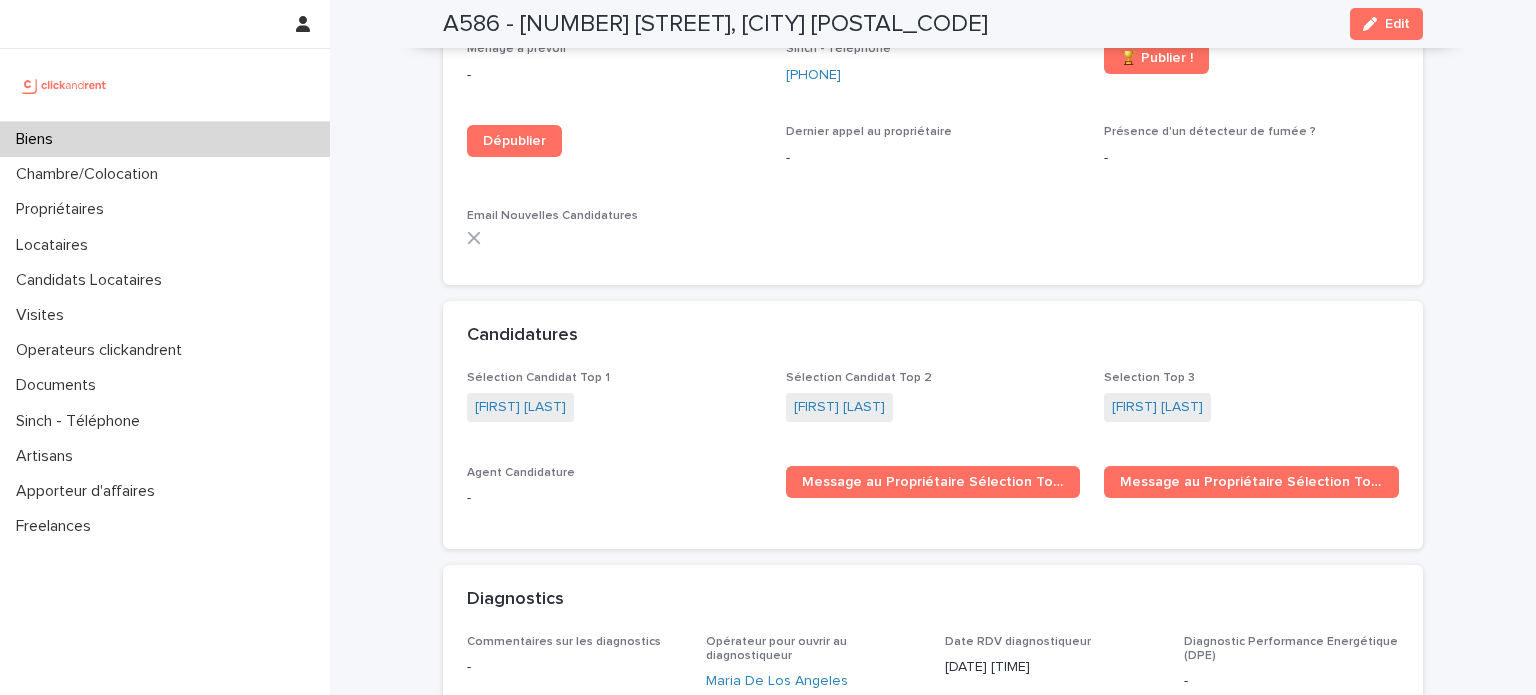 scroll, scrollTop: 5894, scrollLeft: 0, axis: vertical 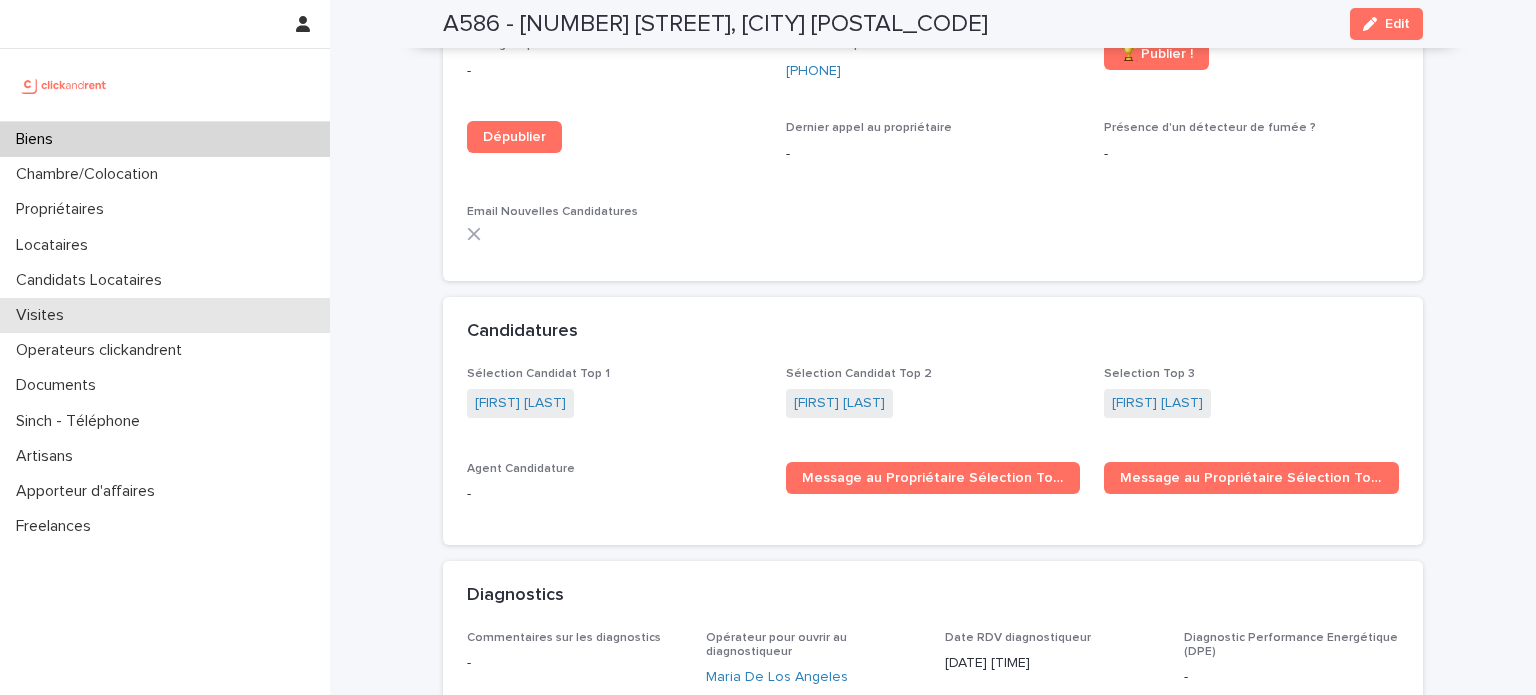 click on "Visites" at bounding box center [165, 315] 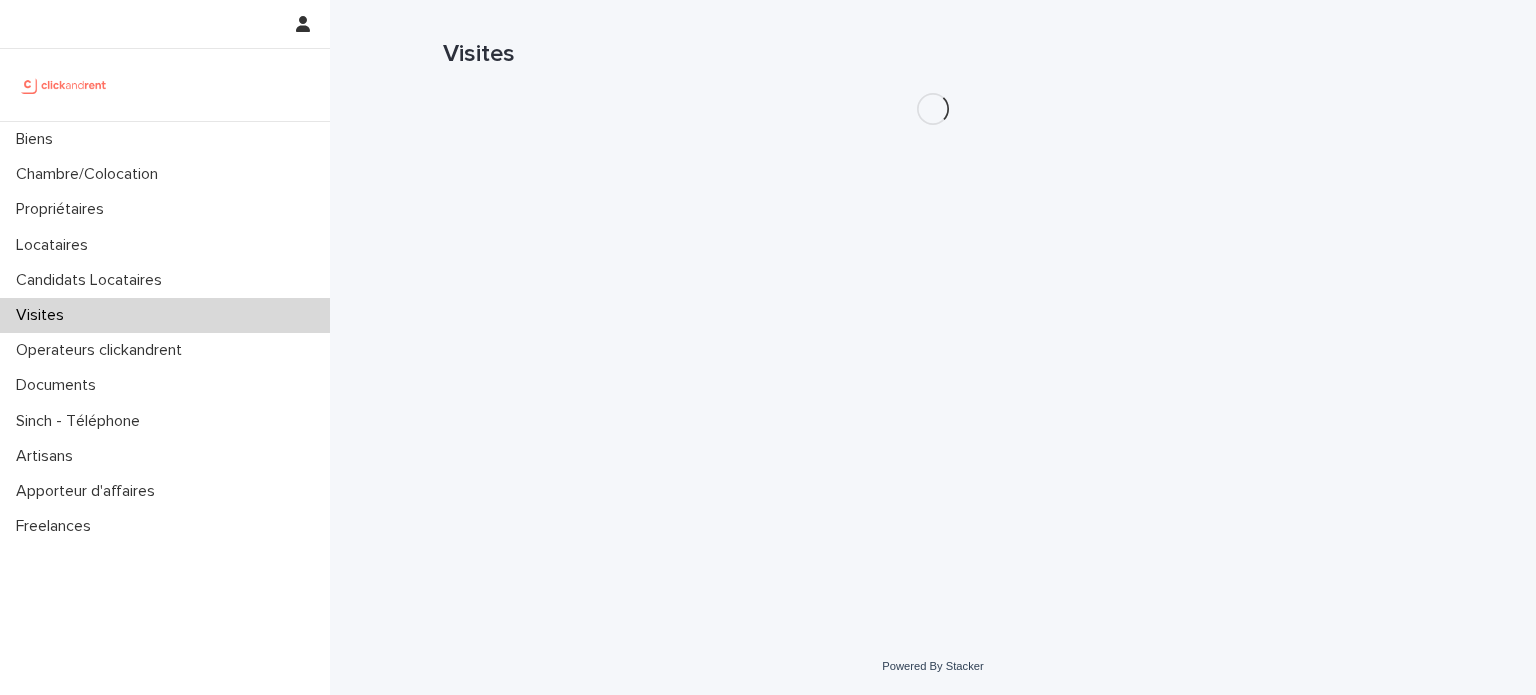 scroll, scrollTop: 0, scrollLeft: 0, axis: both 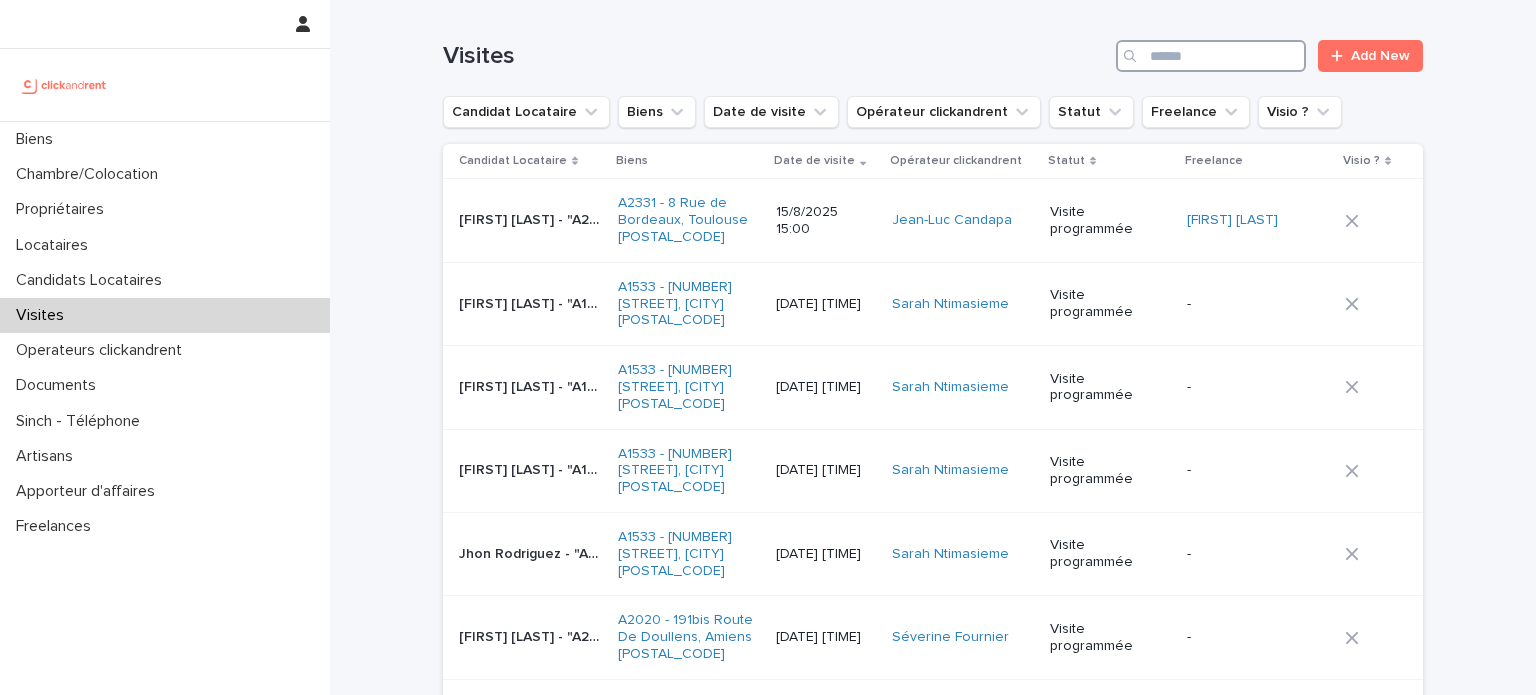 click at bounding box center (1211, 56) 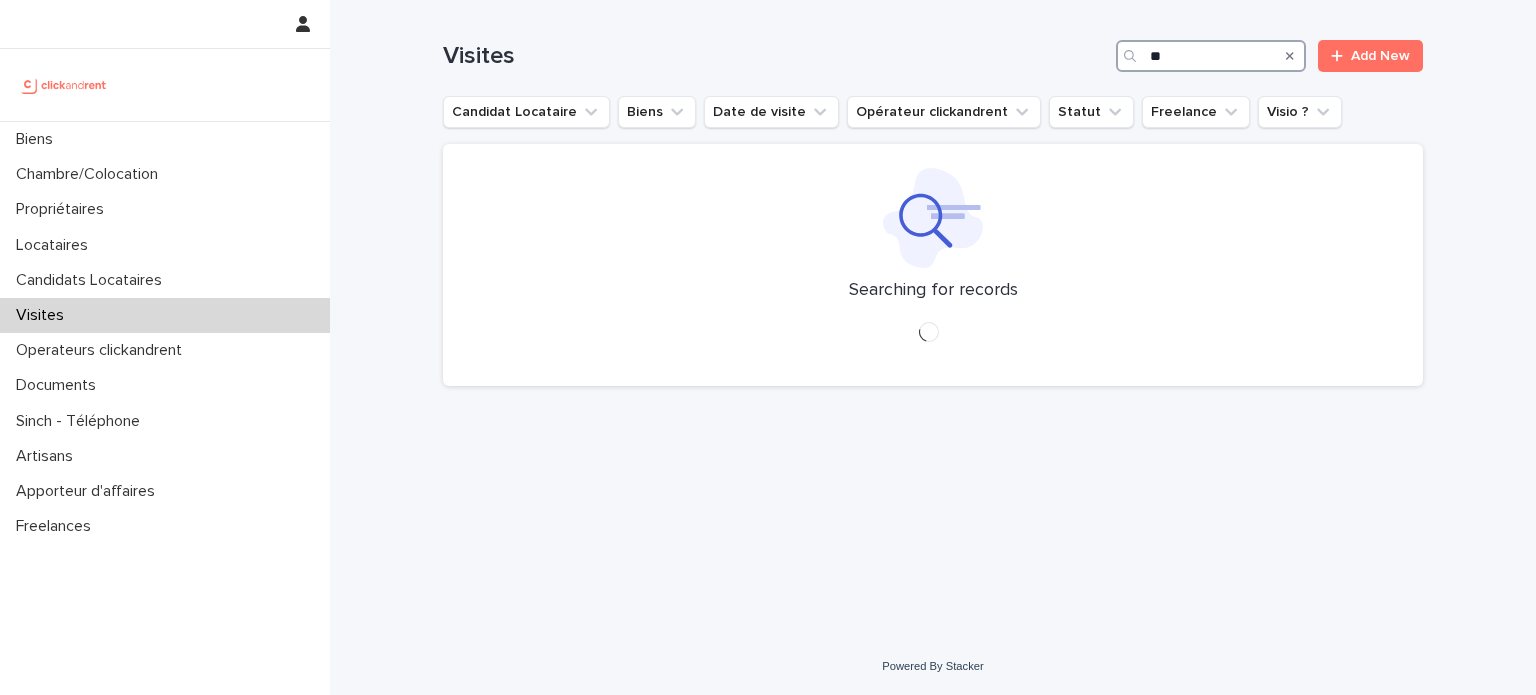 type on "*" 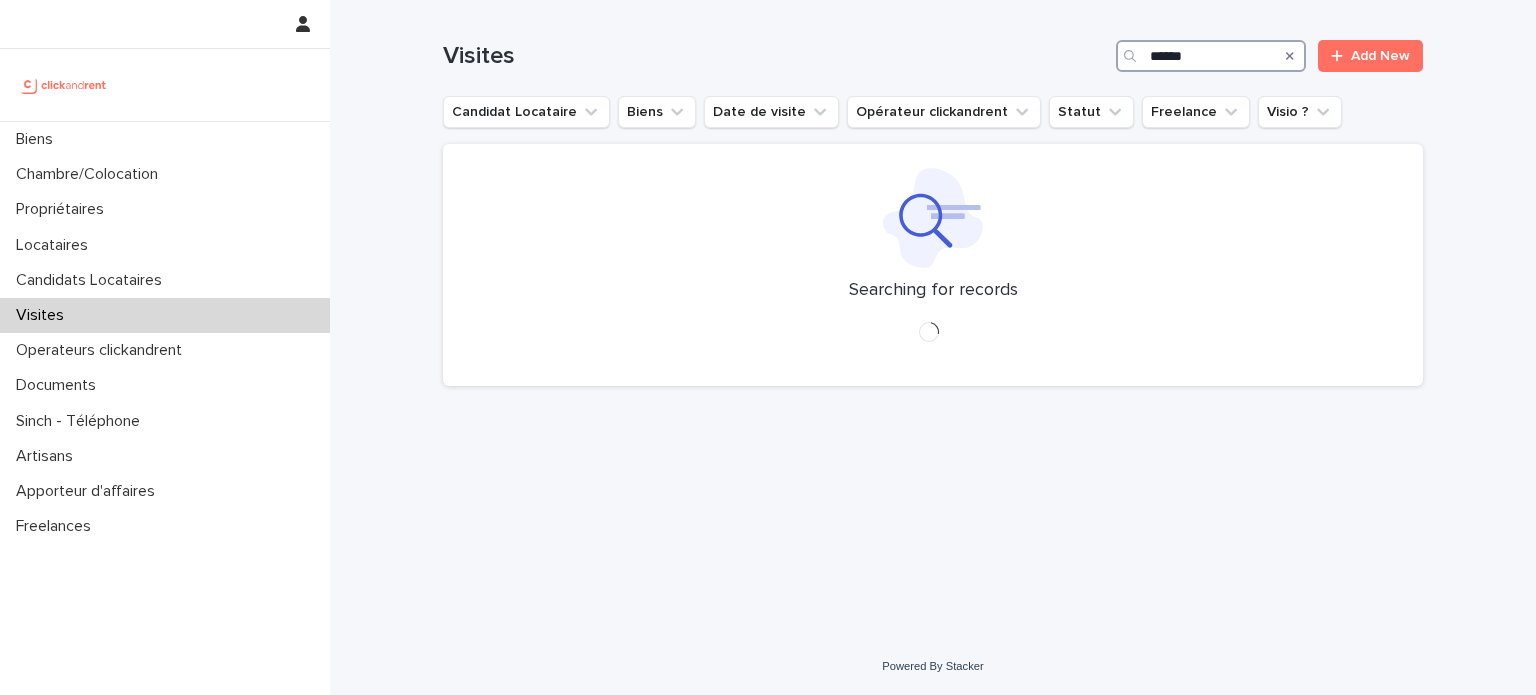 type on "******" 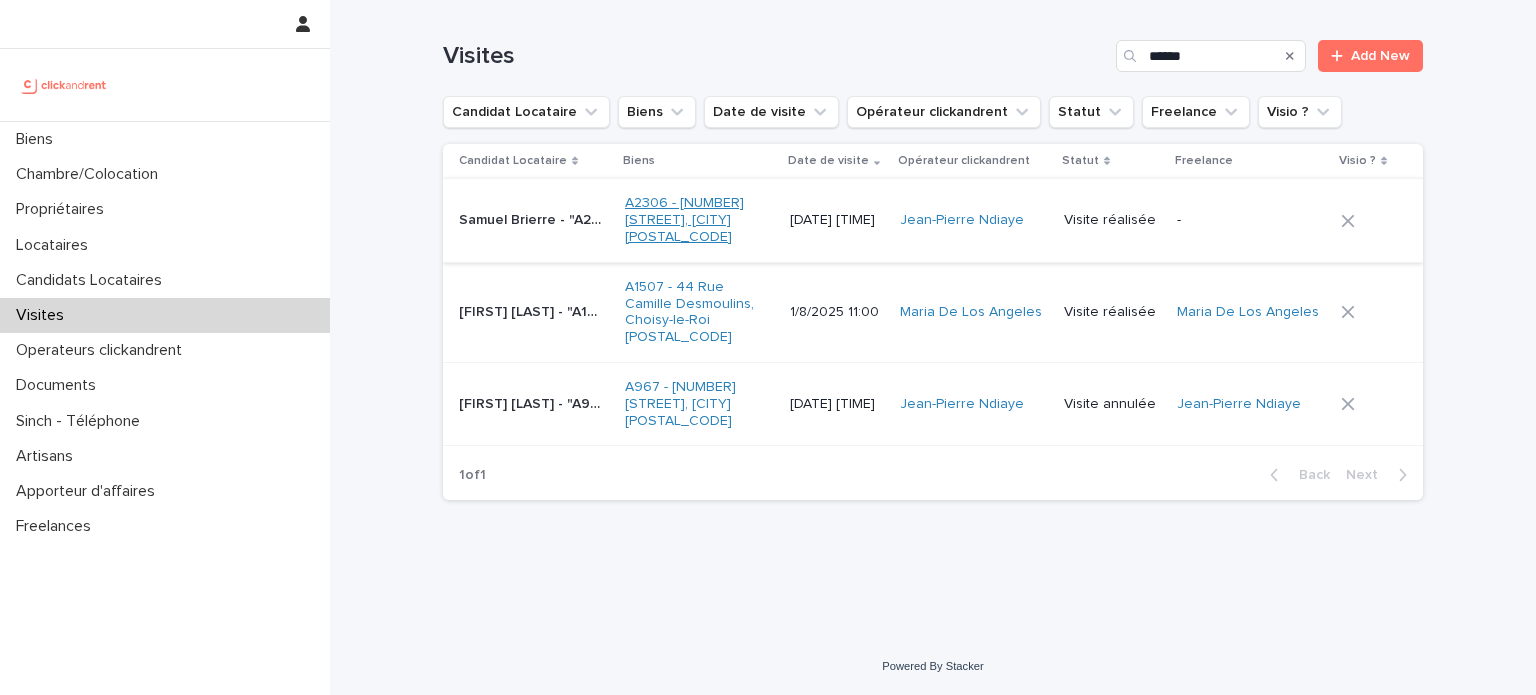 click on "A2306 - [NUMBER] [STREET], [CITY] [POSTAL_CODE]" at bounding box center (696, 220) 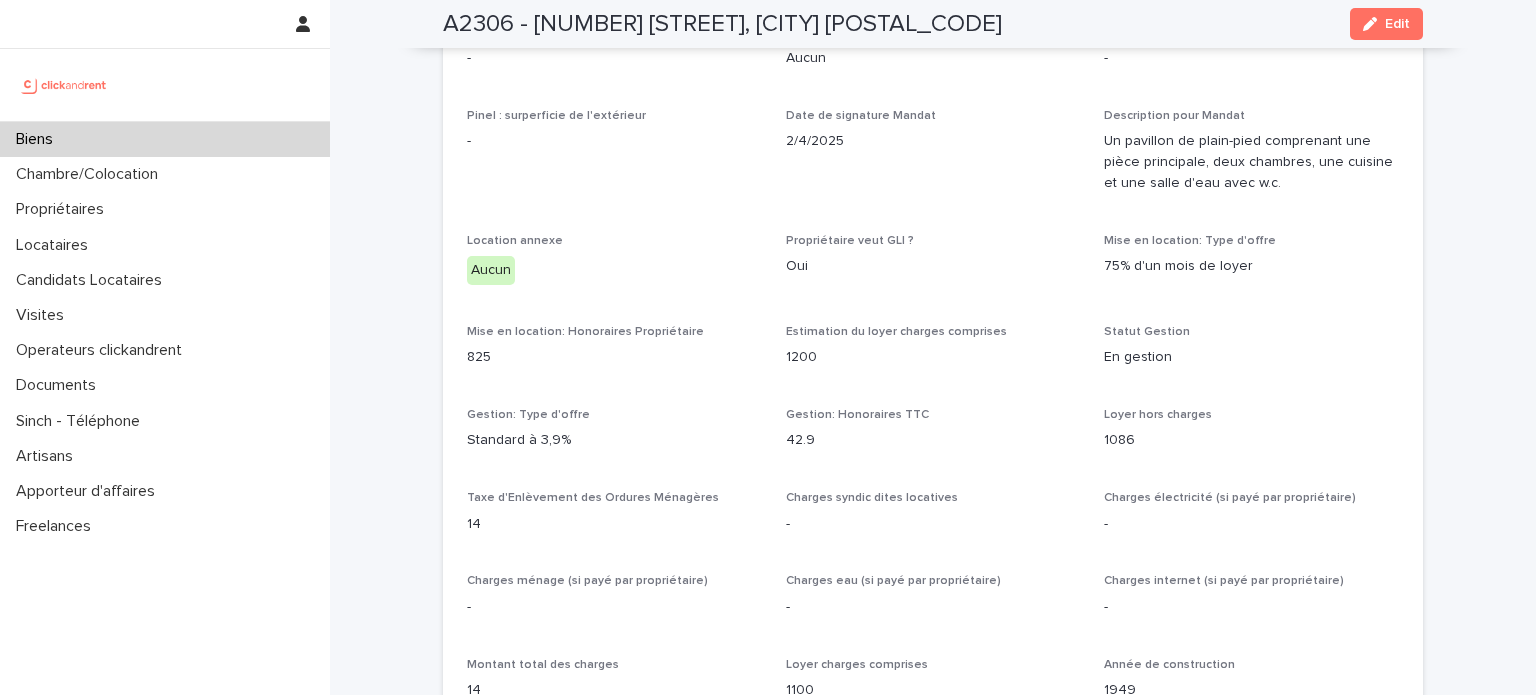 scroll, scrollTop: 1420, scrollLeft: 0, axis: vertical 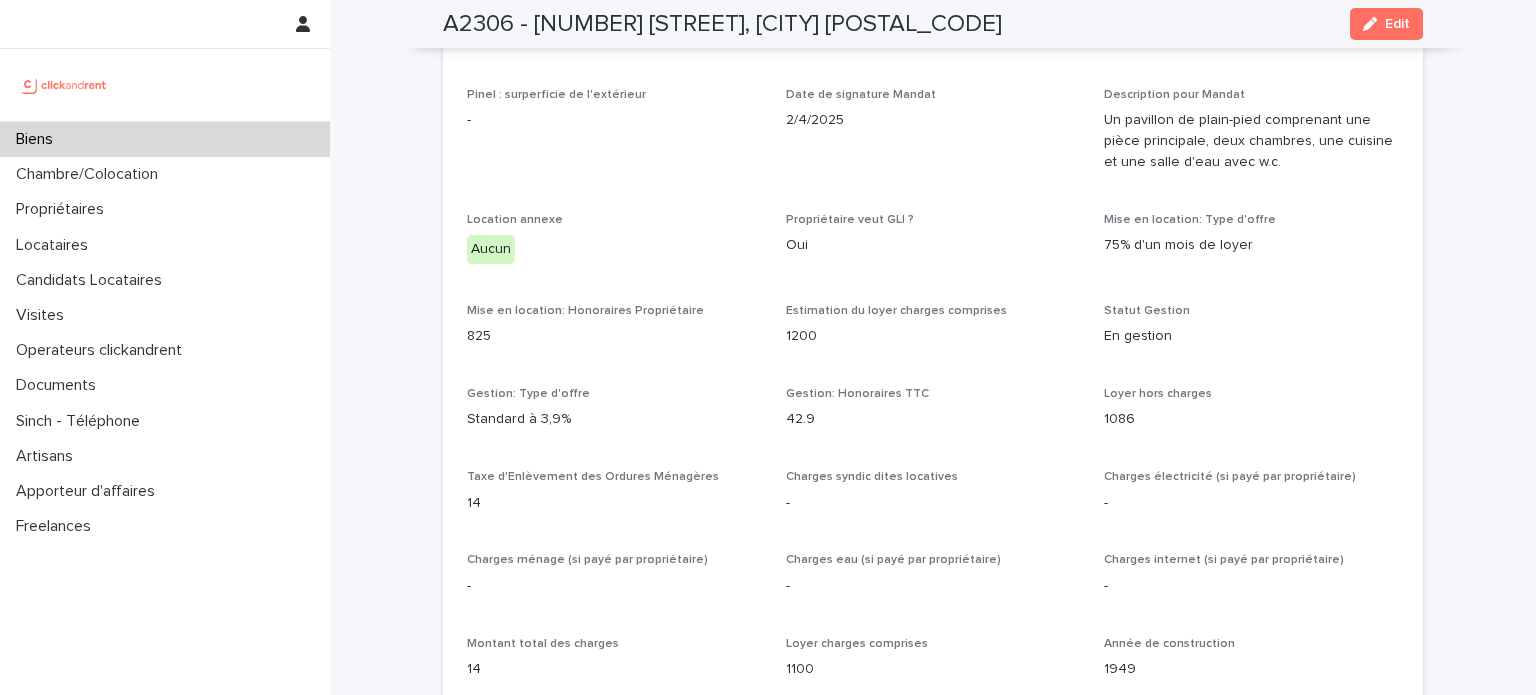 click on "Biens" at bounding box center (165, 139) 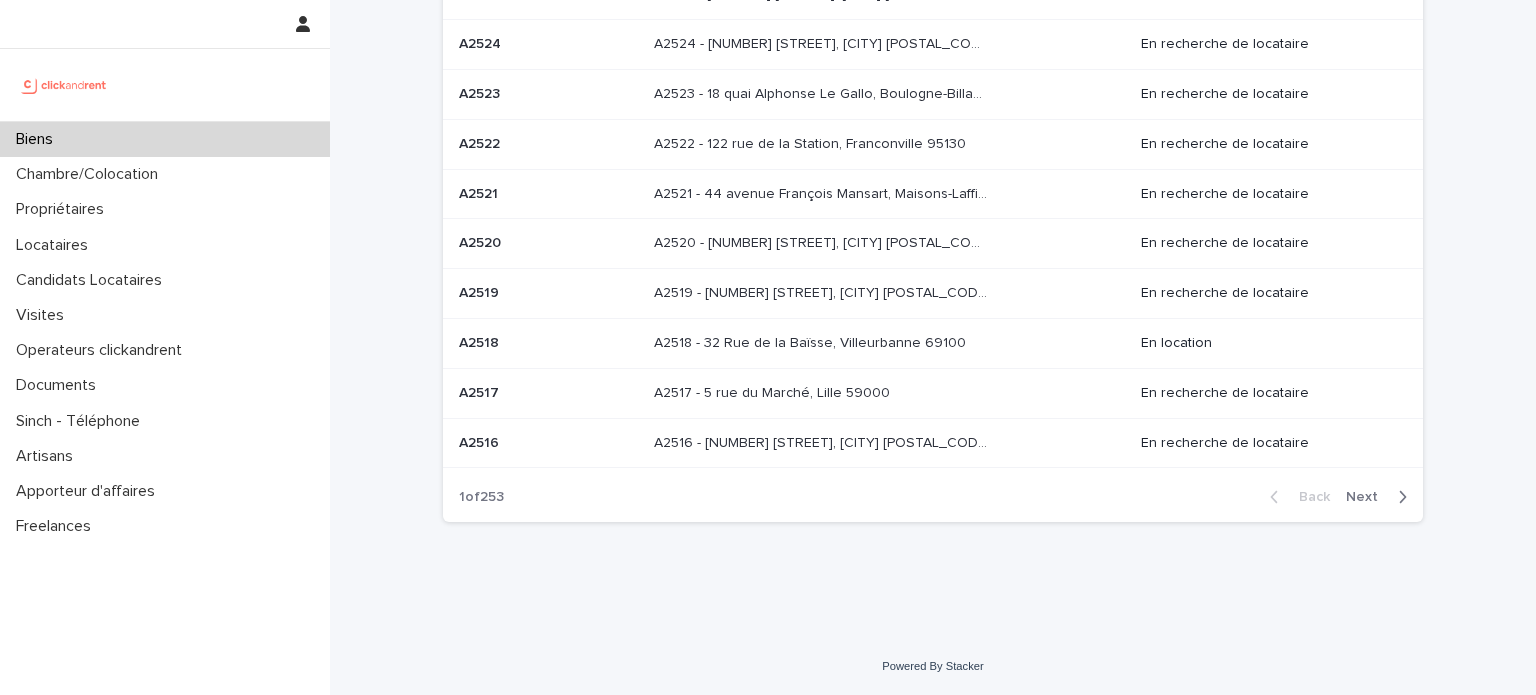 scroll, scrollTop: 0, scrollLeft: 0, axis: both 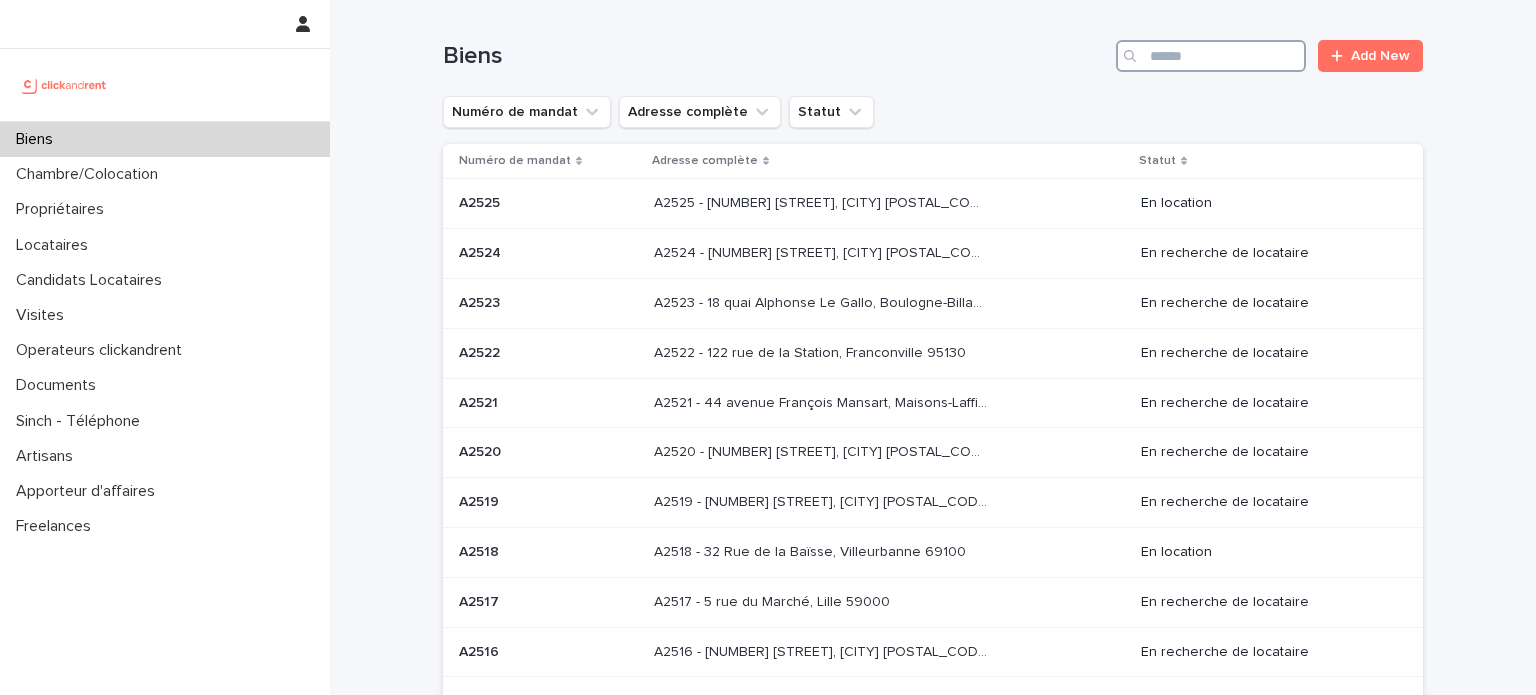 click at bounding box center [1211, 56] 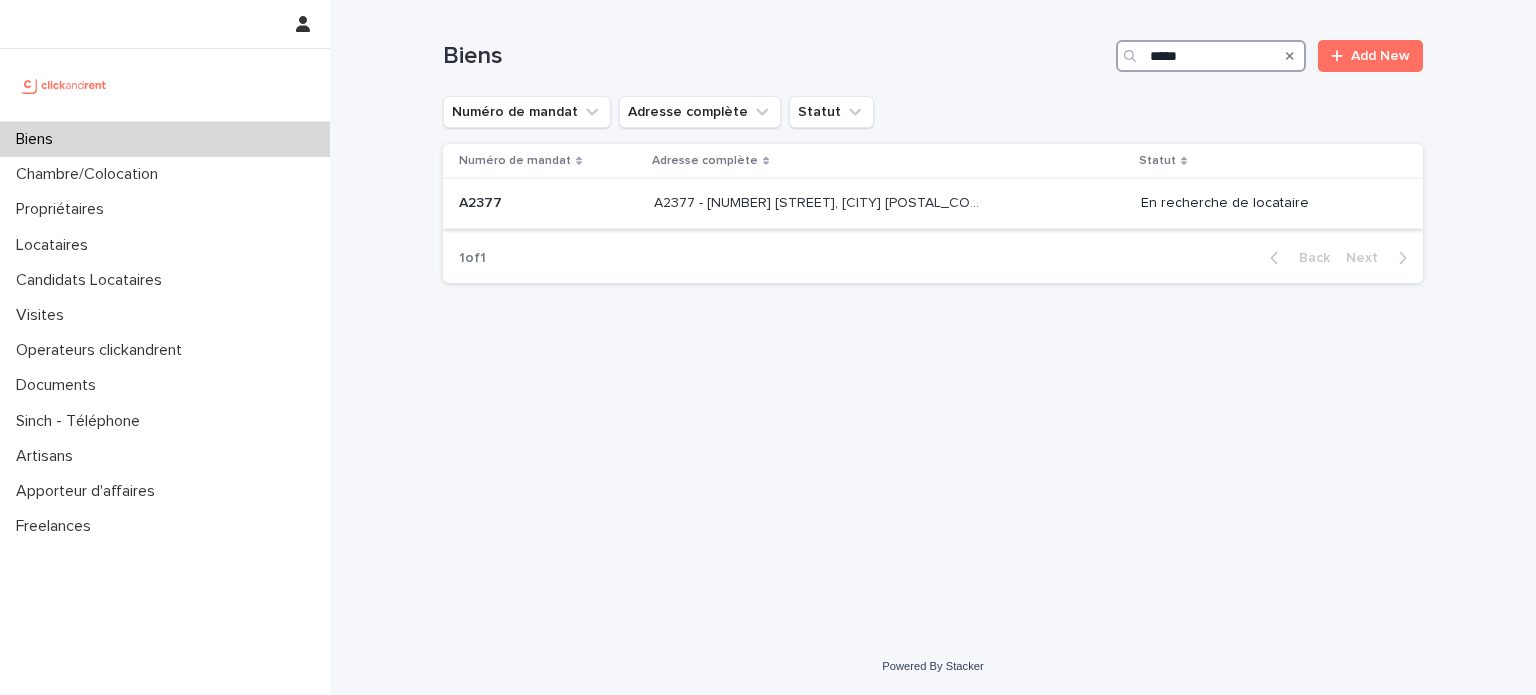 type on "*****" 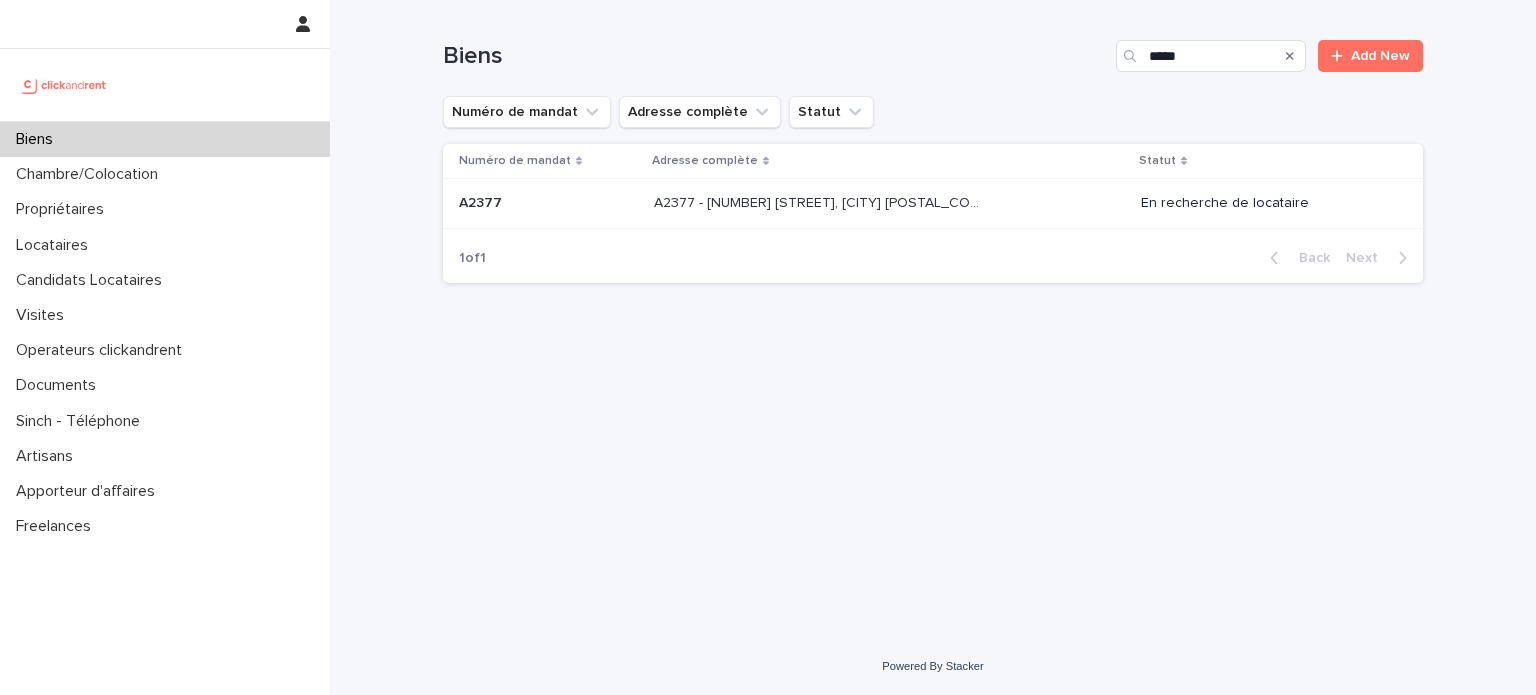 click on "A2377 - 8 Boulevard d'Alsace Lorraine, Le Perreux-sur-Marne [POSTAL_CODE] A2377 - 8 Boulevard d'Alsace Lorraine, Le Perreux-sur-Marne [POSTAL_CODE]" at bounding box center (889, 203) 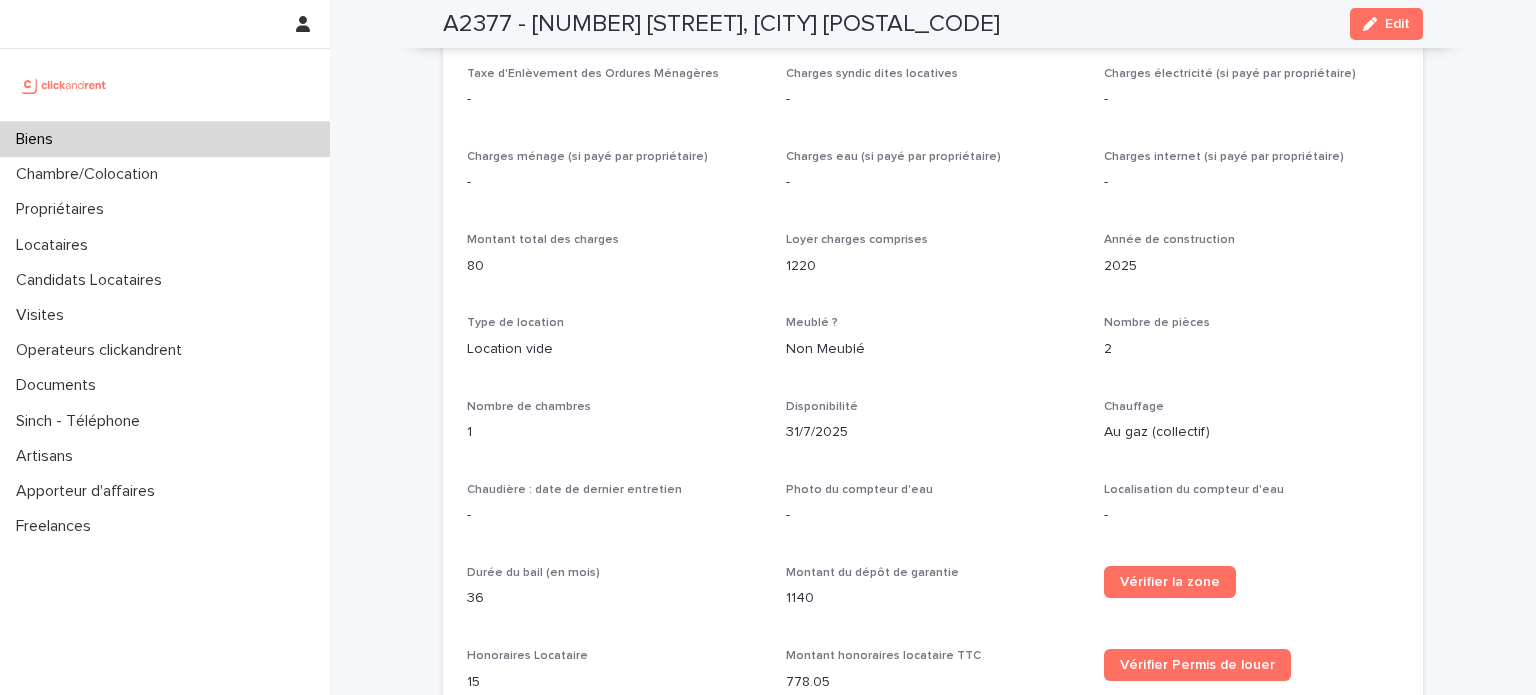 scroll, scrollTop: 2672, scrollLeft: 0, axis: vertical 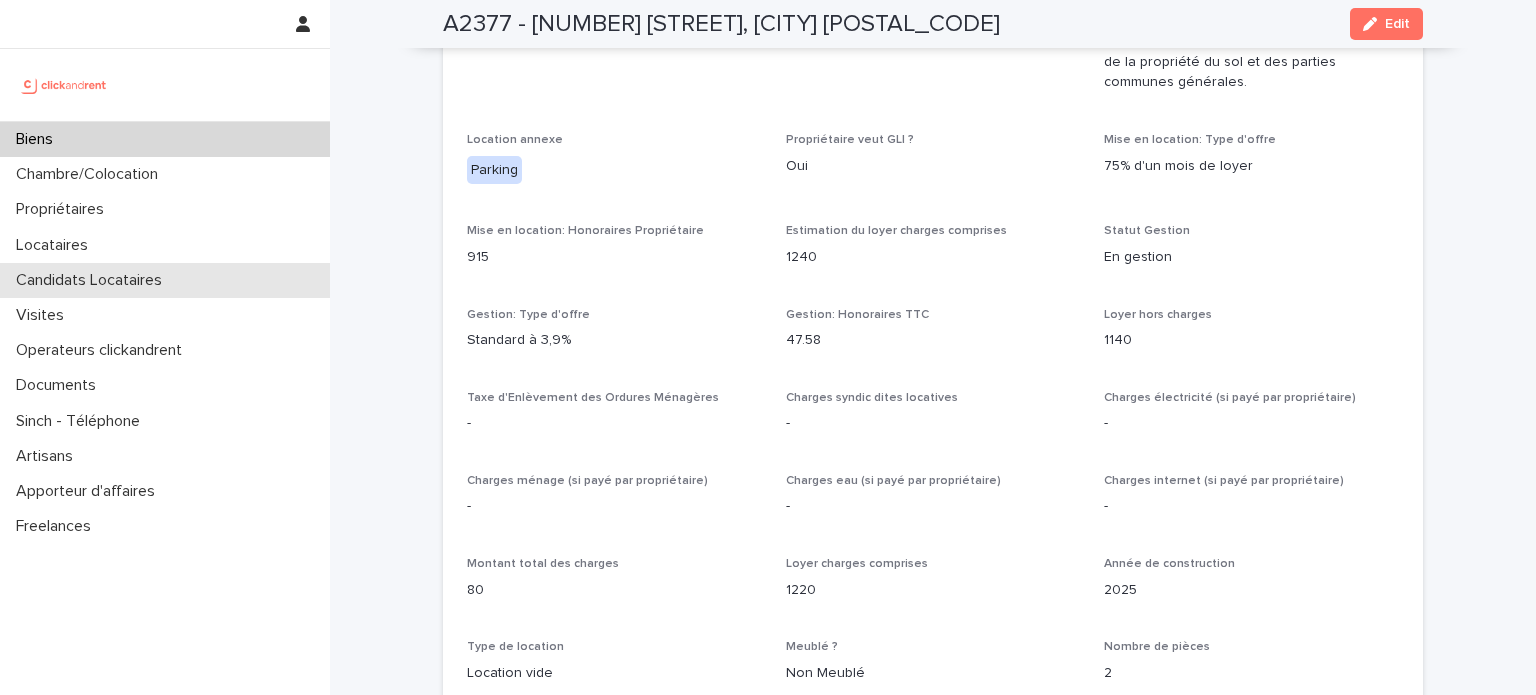 click on "Candidats Locataires" at bounding box center [93, 280] 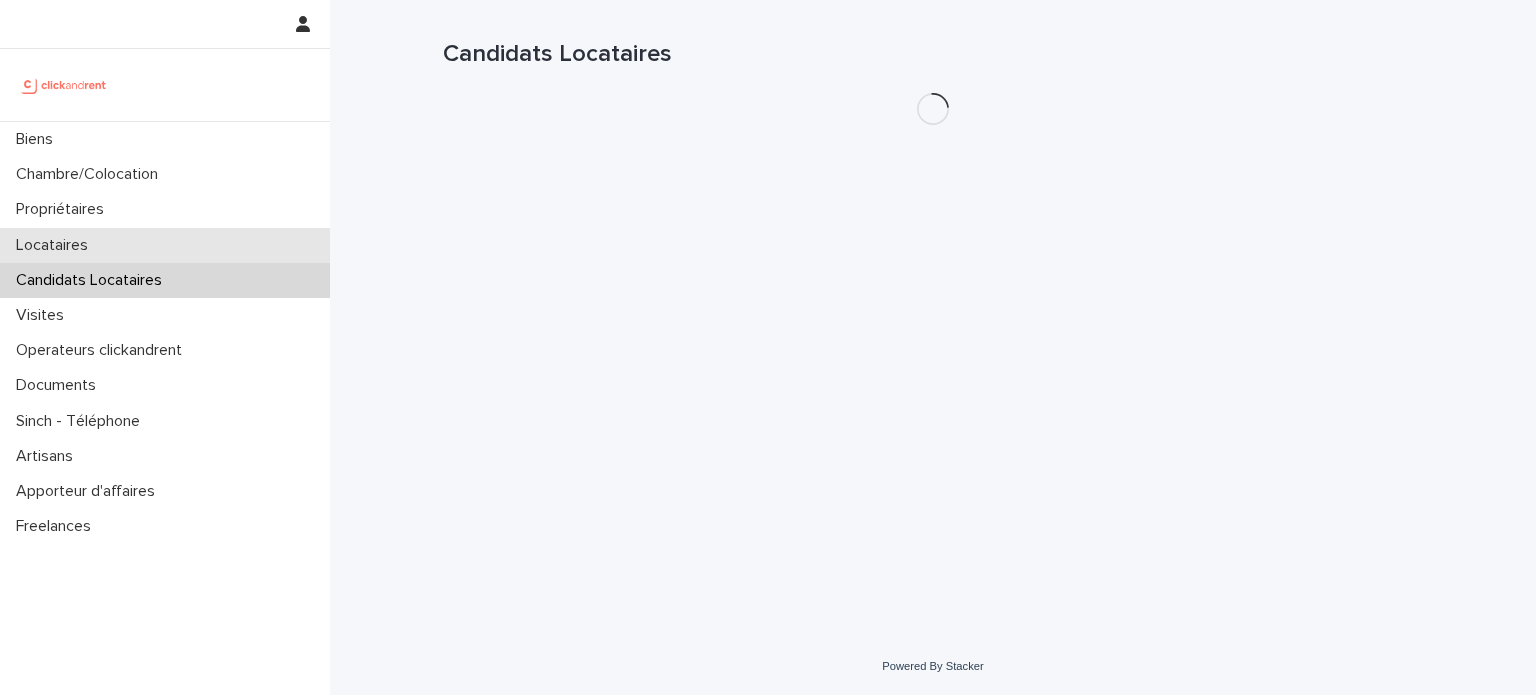 scroll, scrollTop: 0, scrollLeft: 0, axis: both 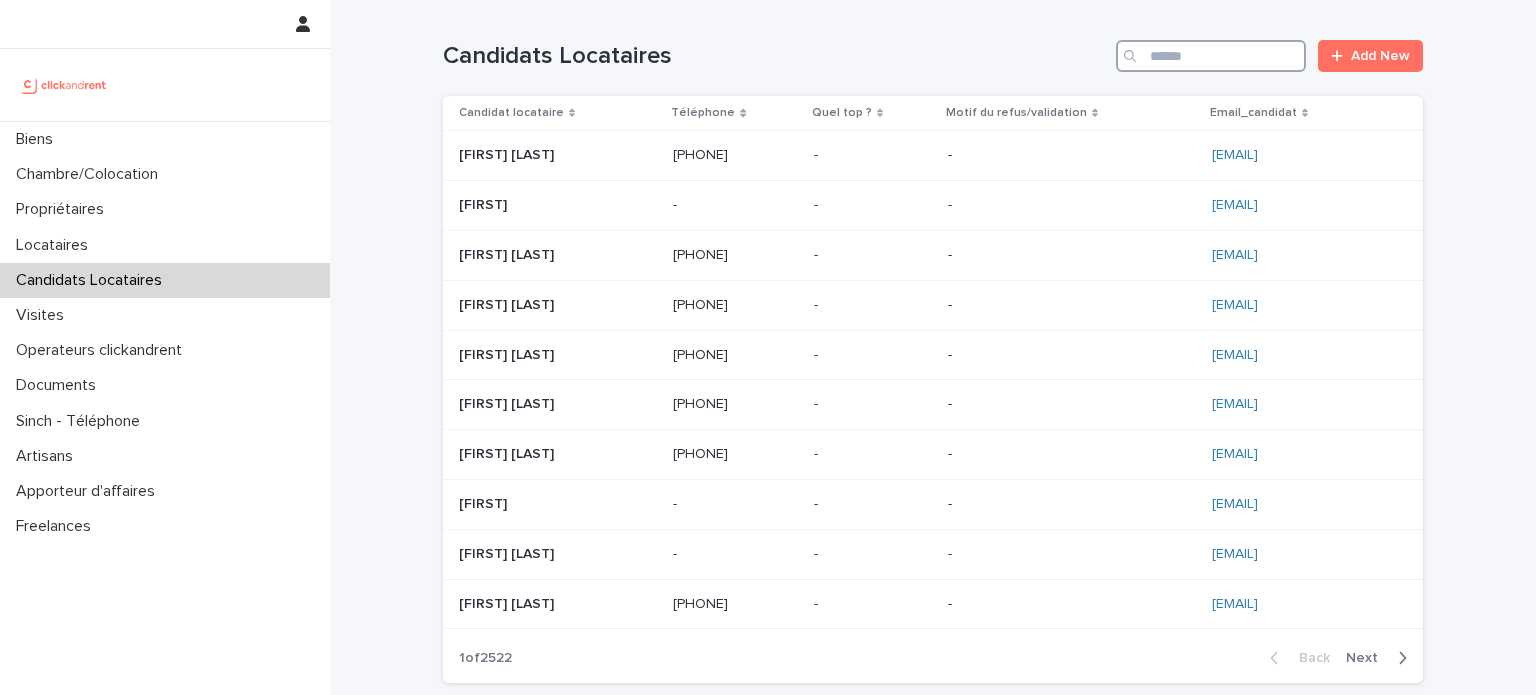 click at bounding box center (1211, 56) 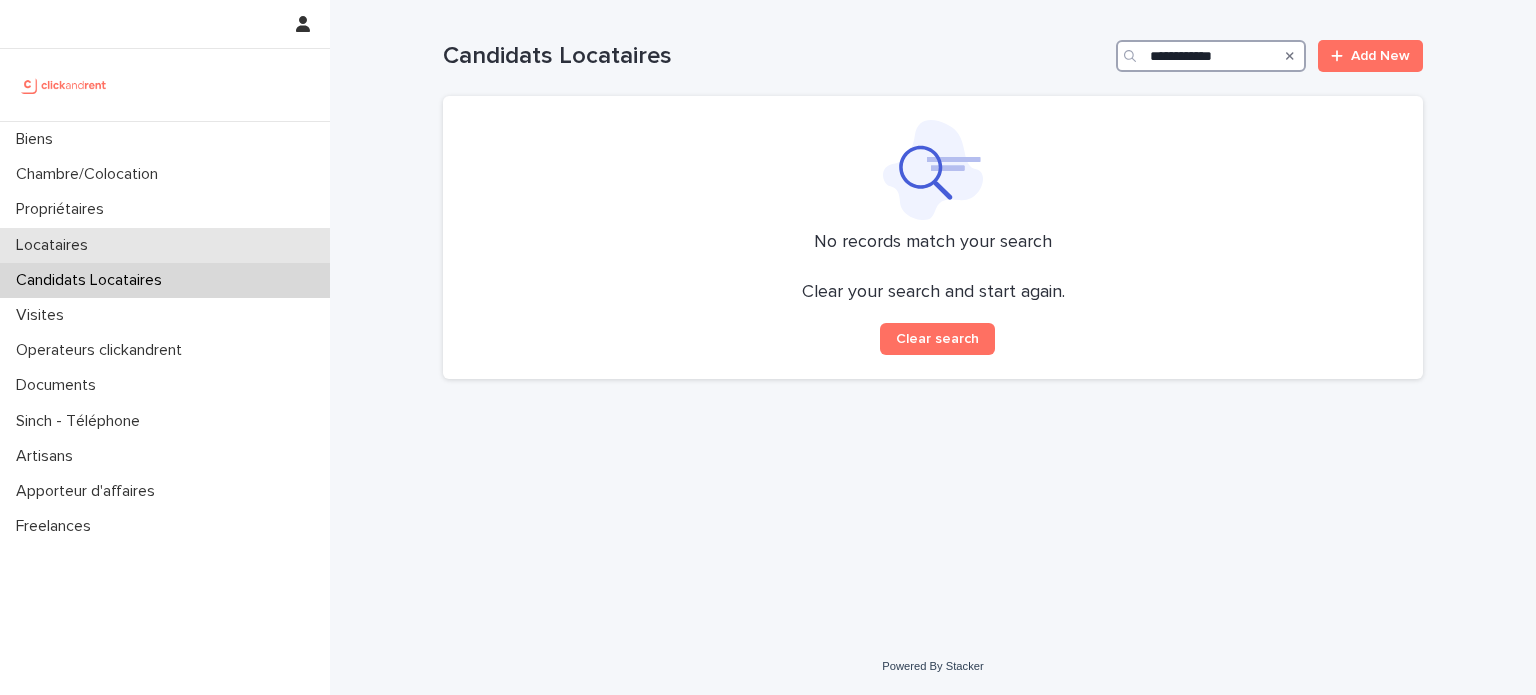 type on "**********" 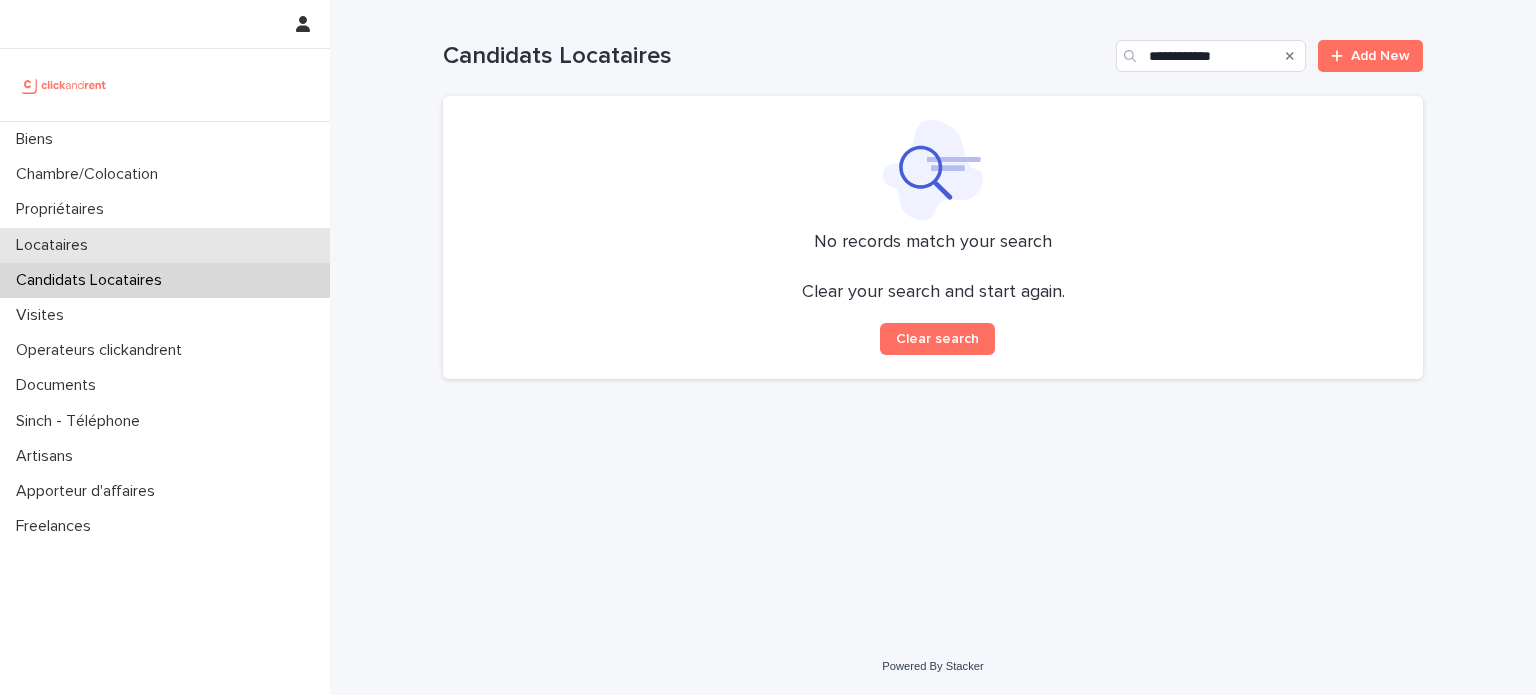 click on "Locataires" at bounding box center [165, 245] 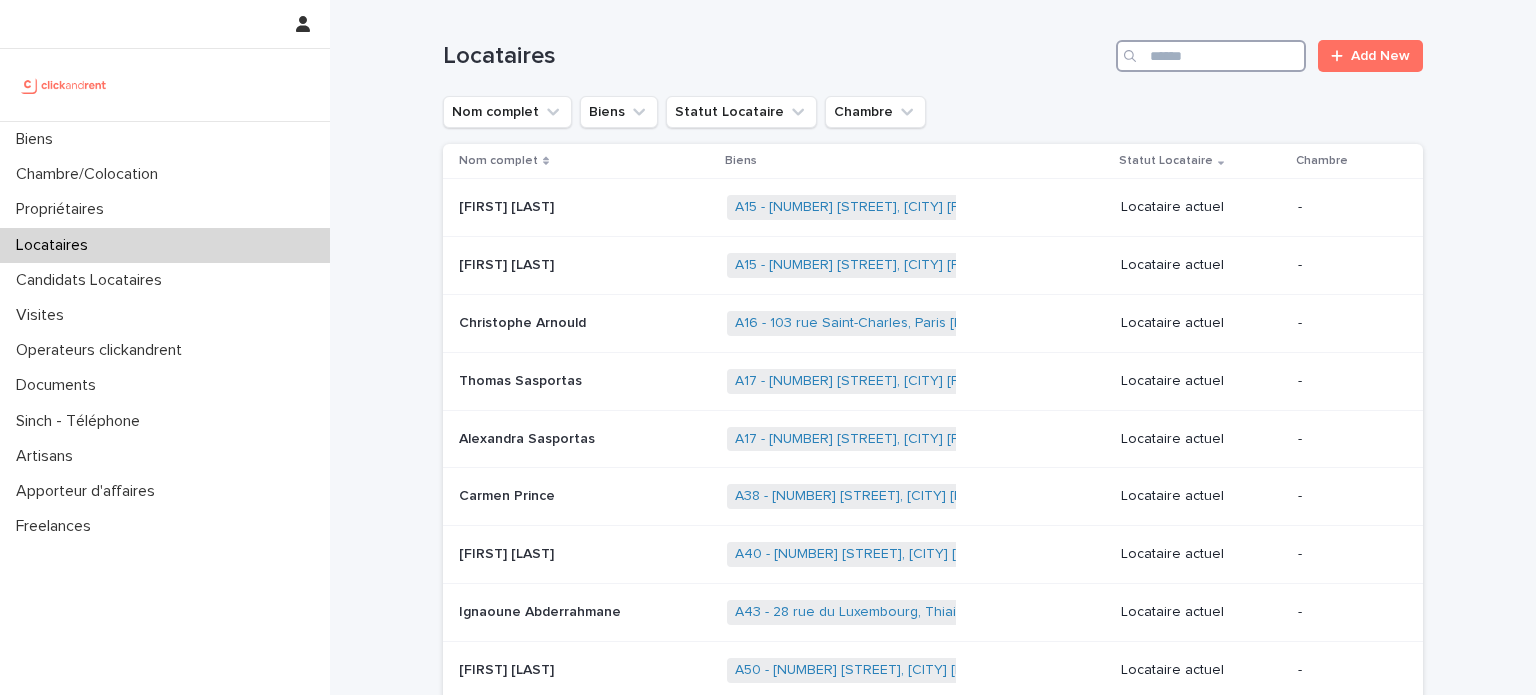 click at bounding box center [1211, 56] 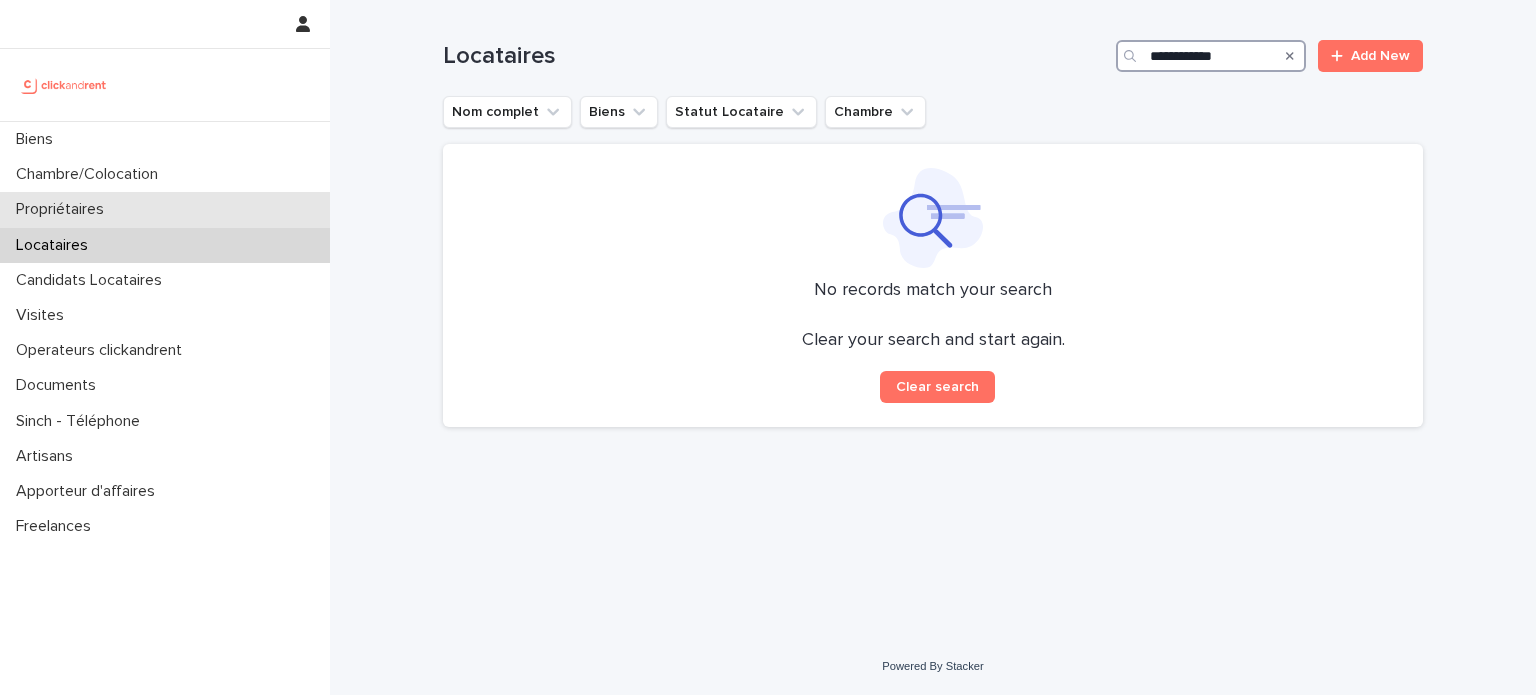 type on "**********" 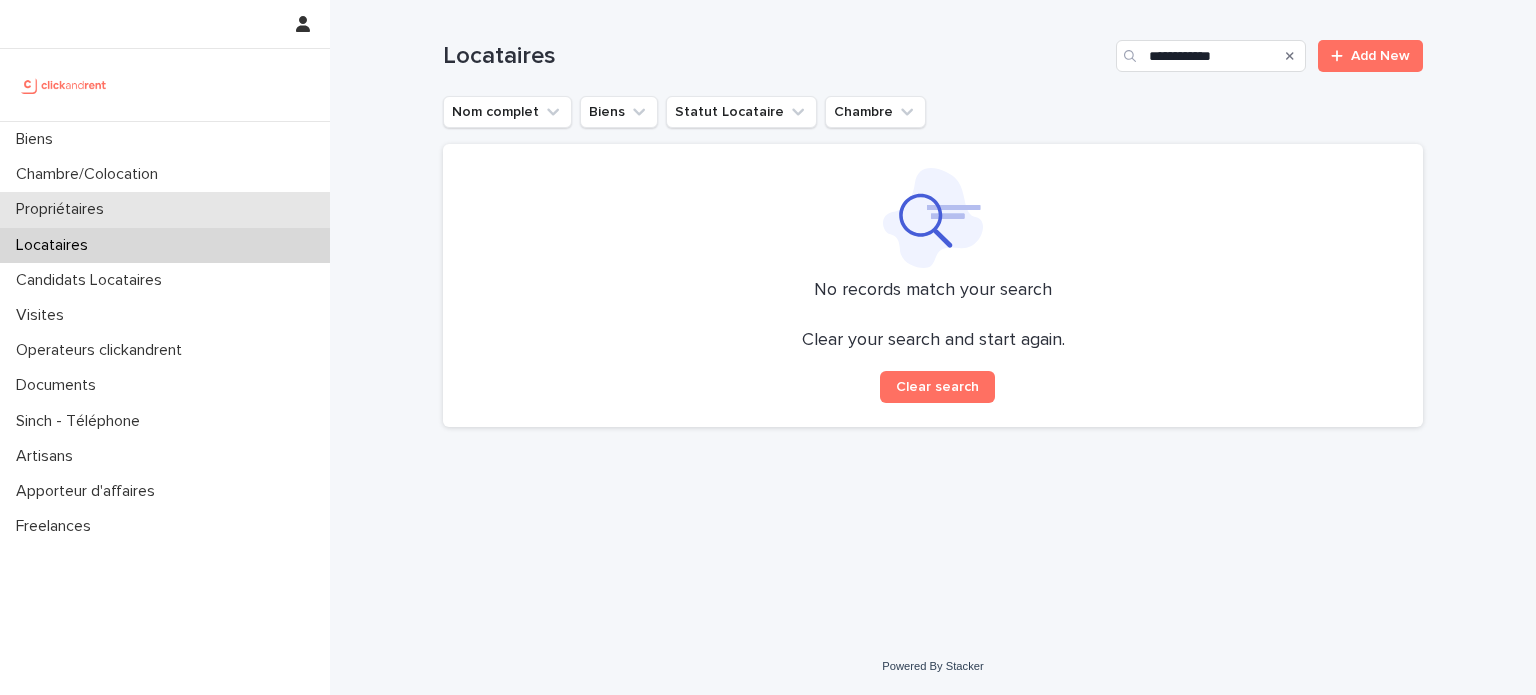 click on "Propriétaires" at bounding box center [165, 209] 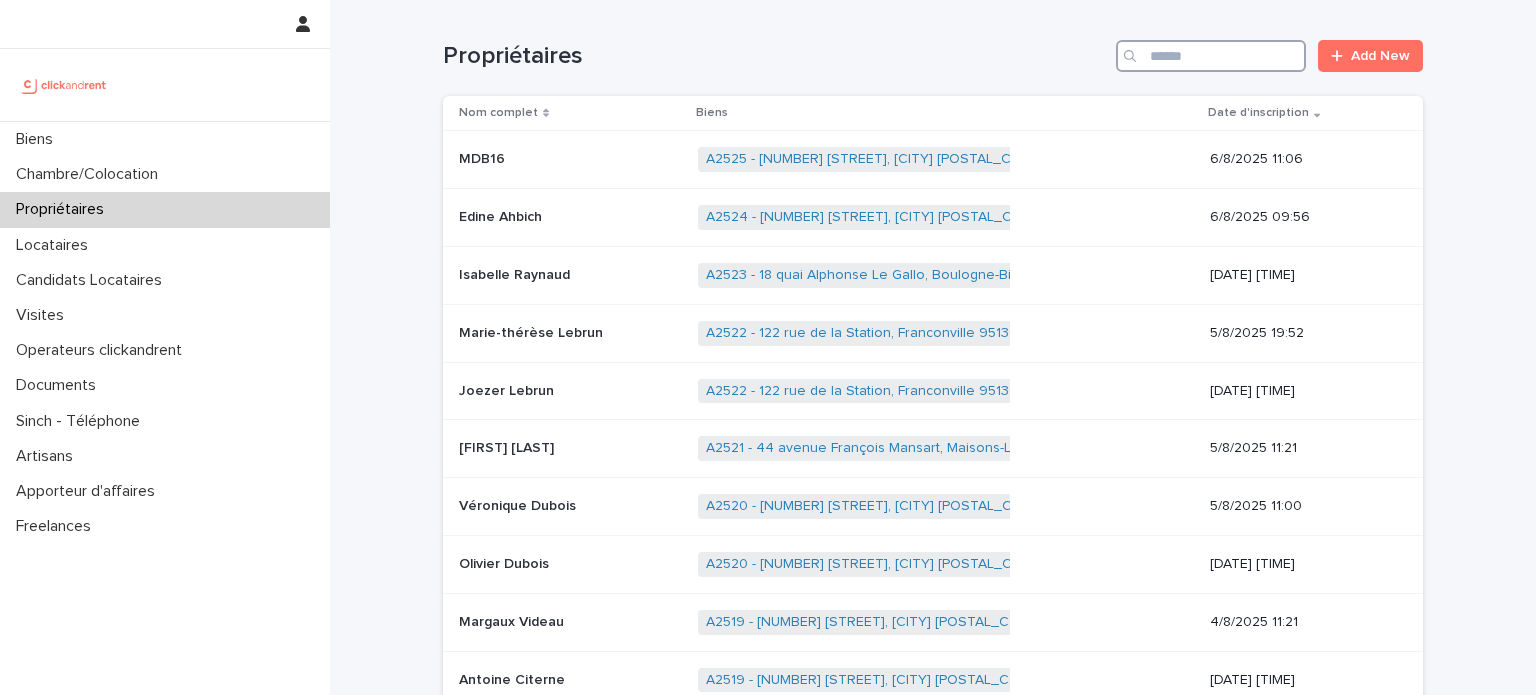 click at bounding box center [1211, 56] 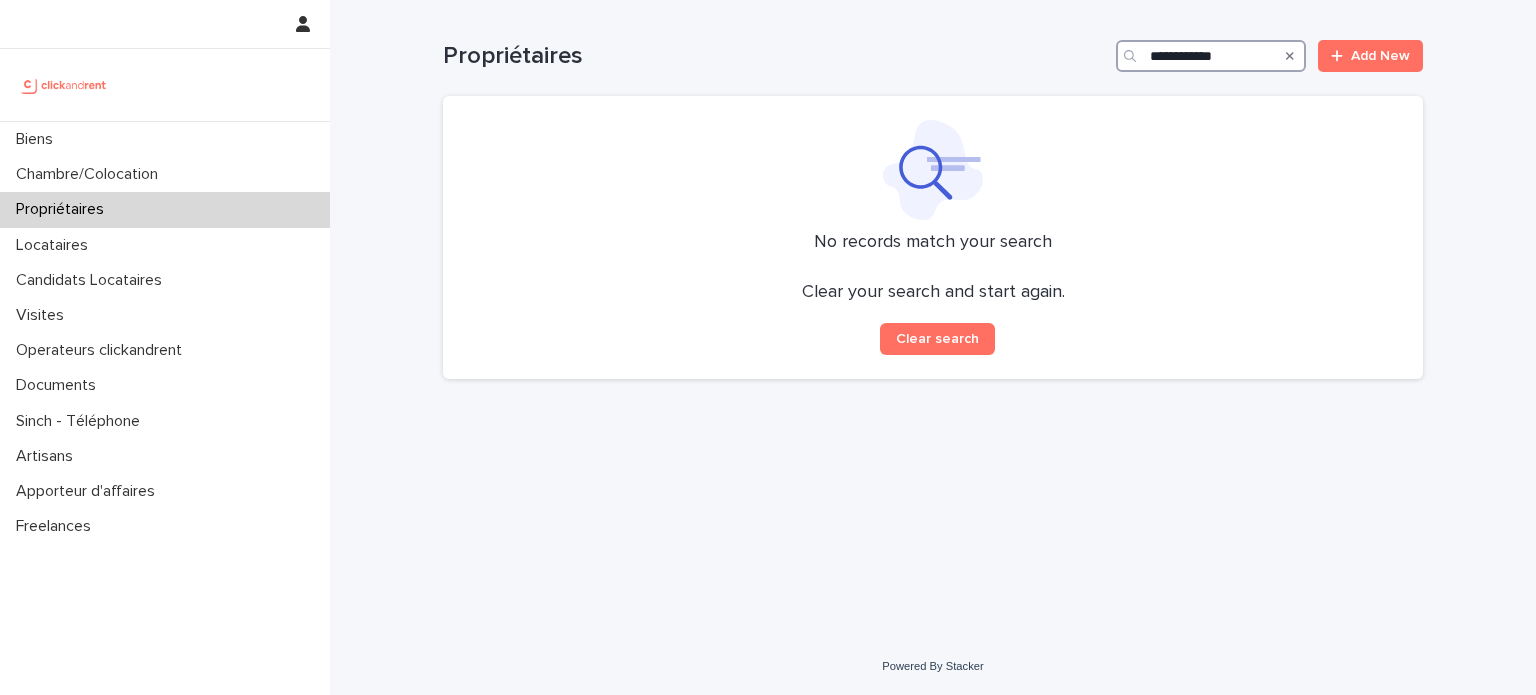 type on "**********" 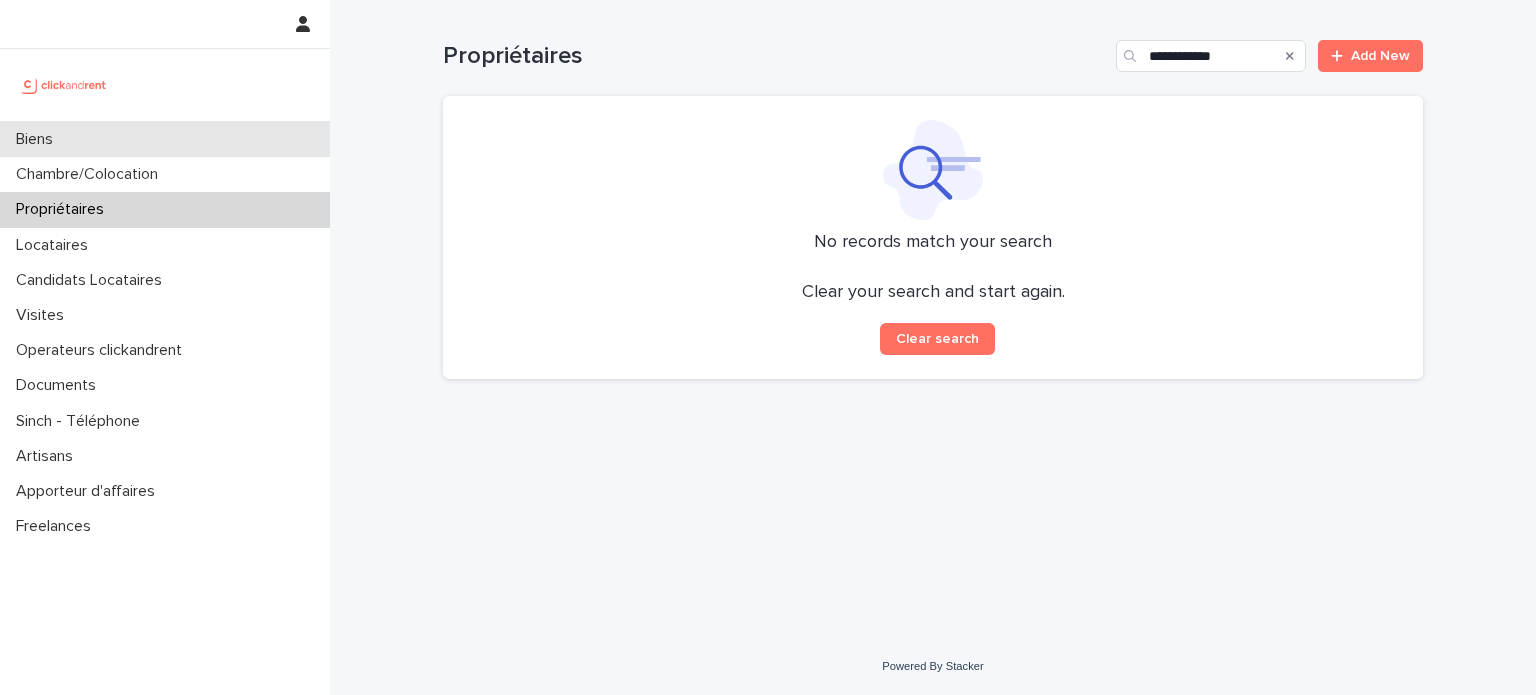 click on "Biens" at bounding box center [165, 139] 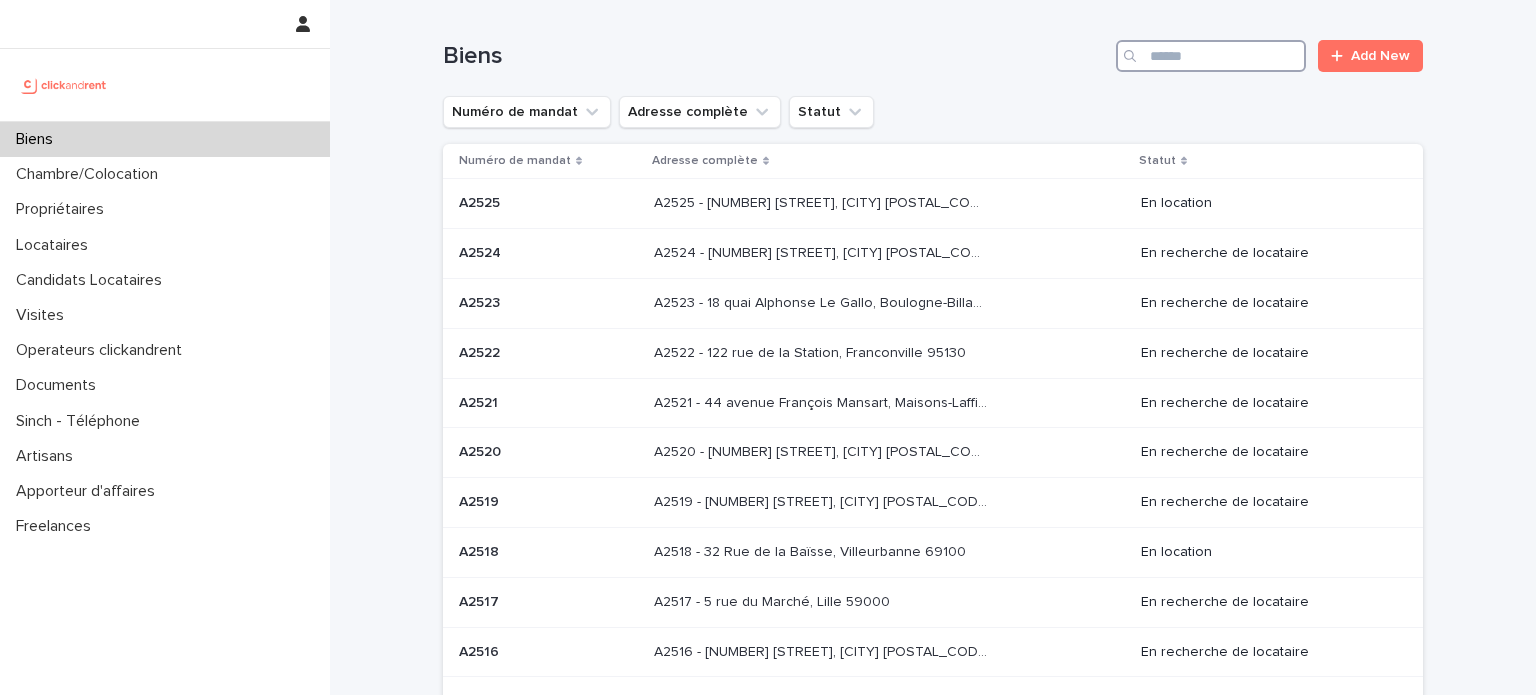 click at bounding box center [1211, 56] 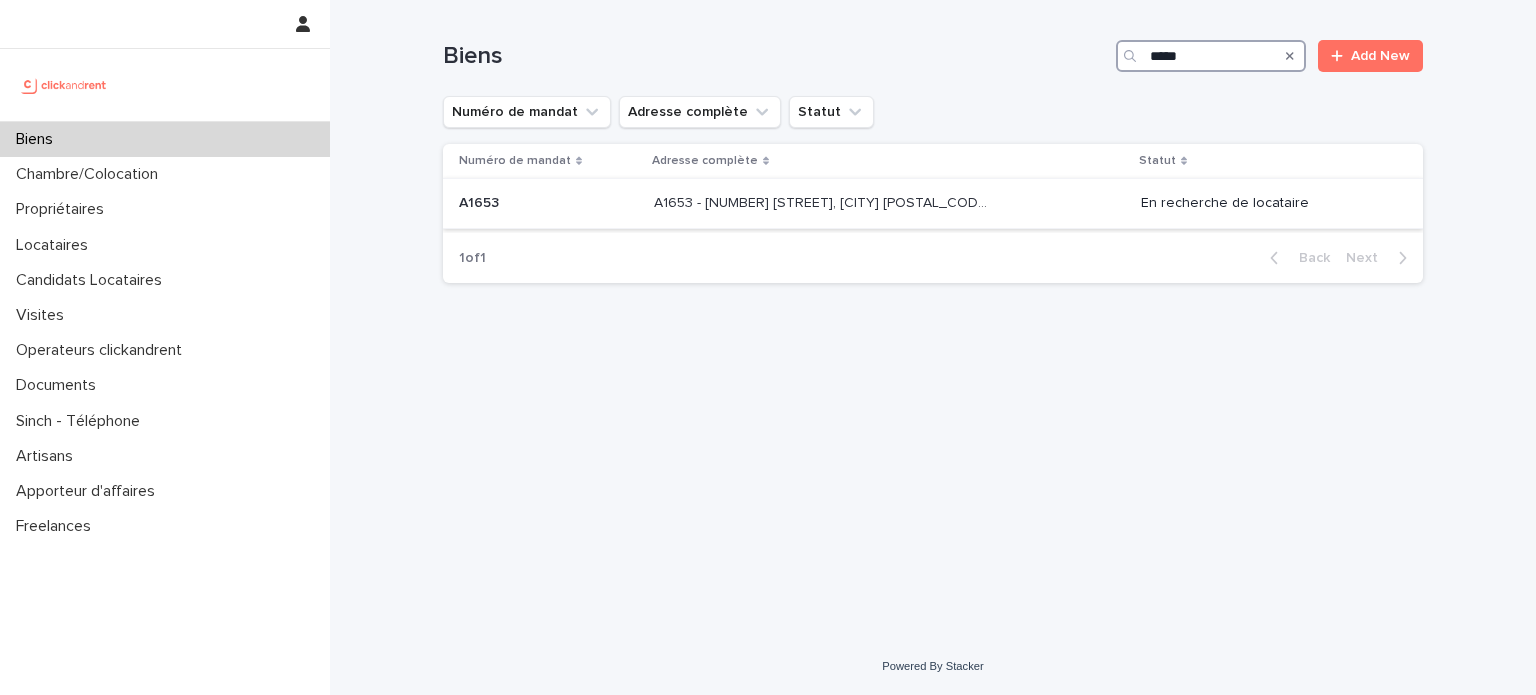 type on "*****" 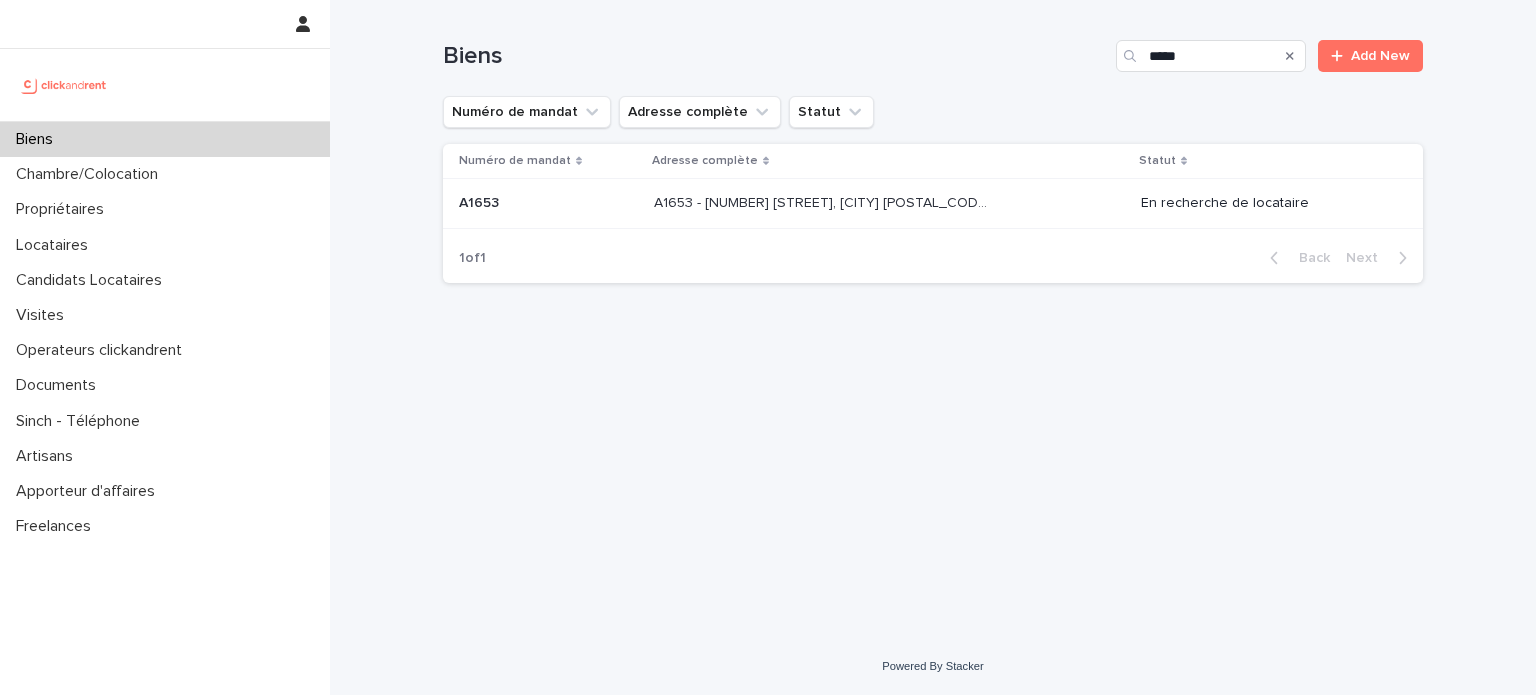 click on "A1653 - 1 Allée de l'Amourette, Maisons-Alfort [POSTAL_CODE] A1653 - 1 Allée de l'Amourette, Maisons-Alfort [POSTAL_CODE]" at bounding box center [889, 203] 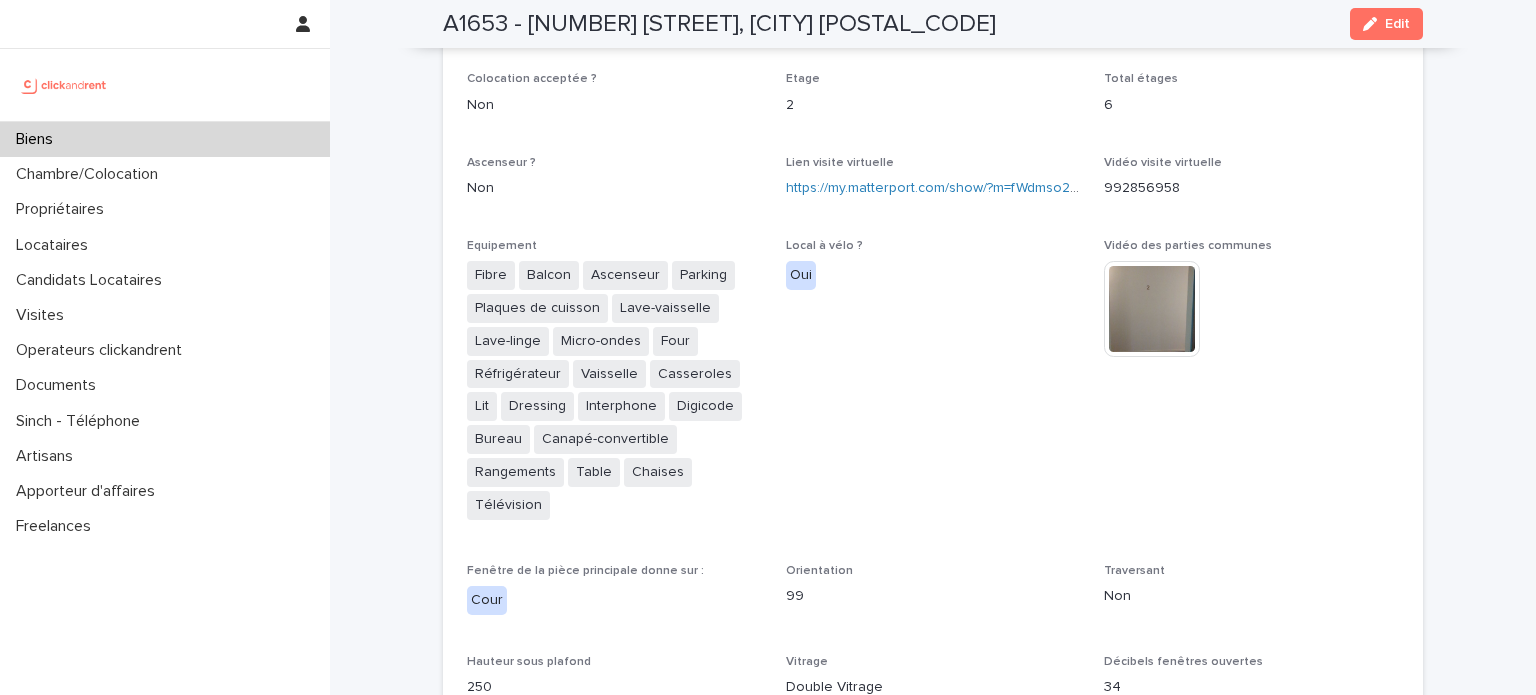scroll, scrollTop: 5011, scrollLeft: 0, axis: vertical 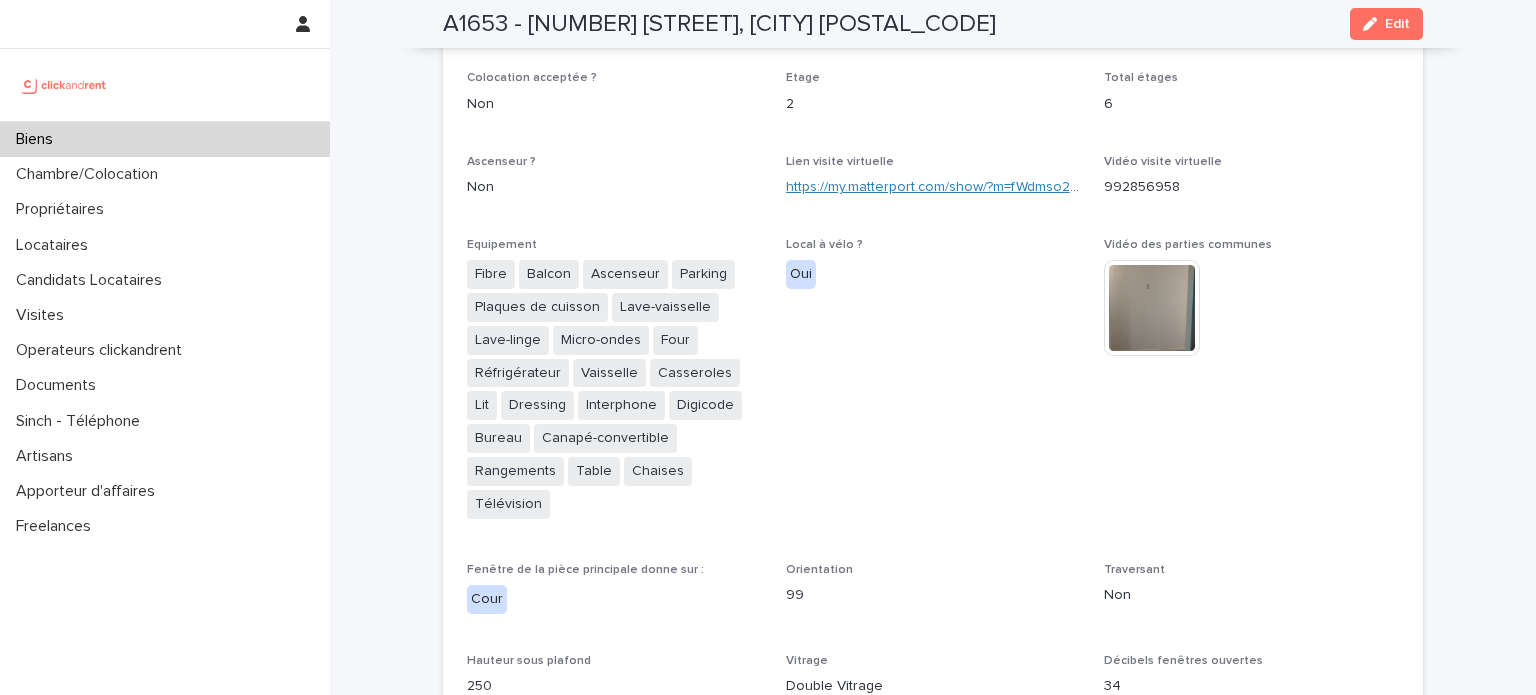 click on "https://my.matterport.com/show/?m=fWdmso2qnA6" at bounding box center [945, 187] 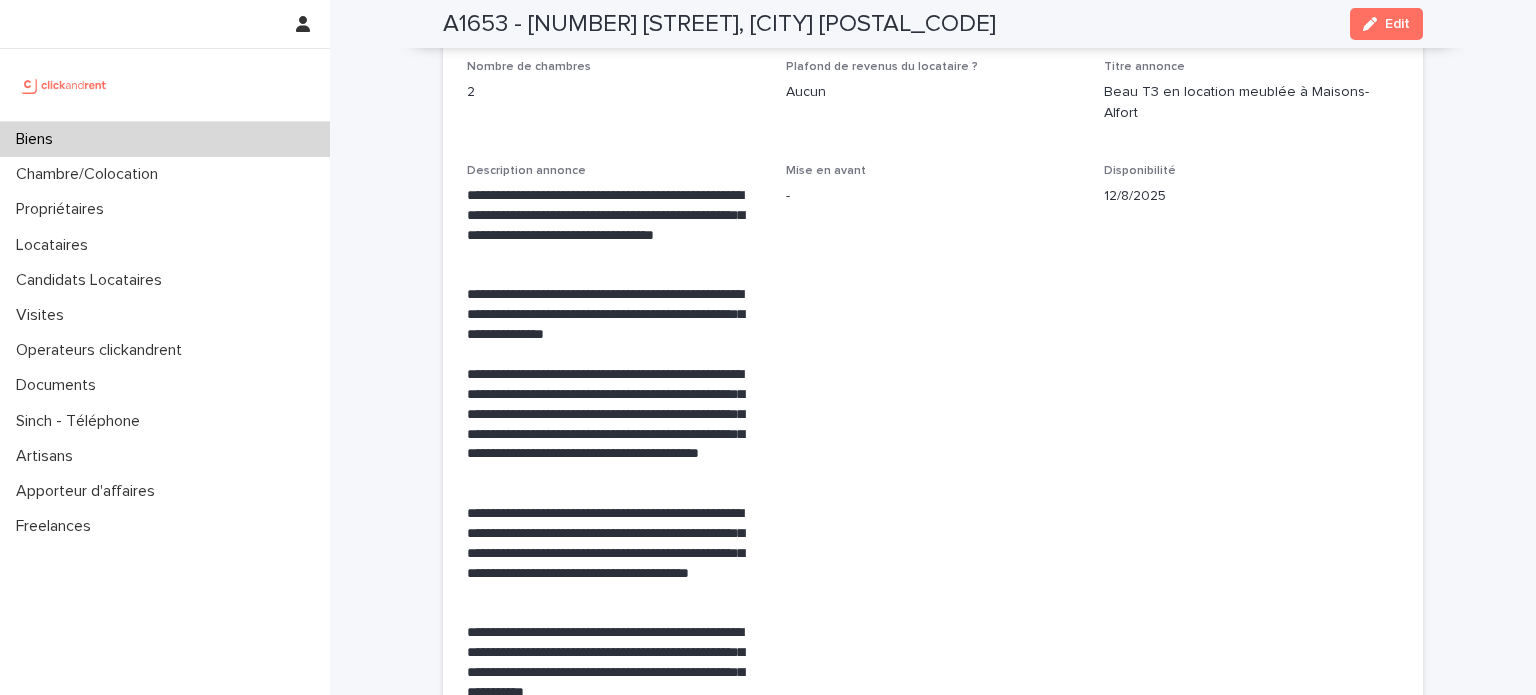 scroll, scrollTop: 3967, scrollLeft: 0, axis: vertical 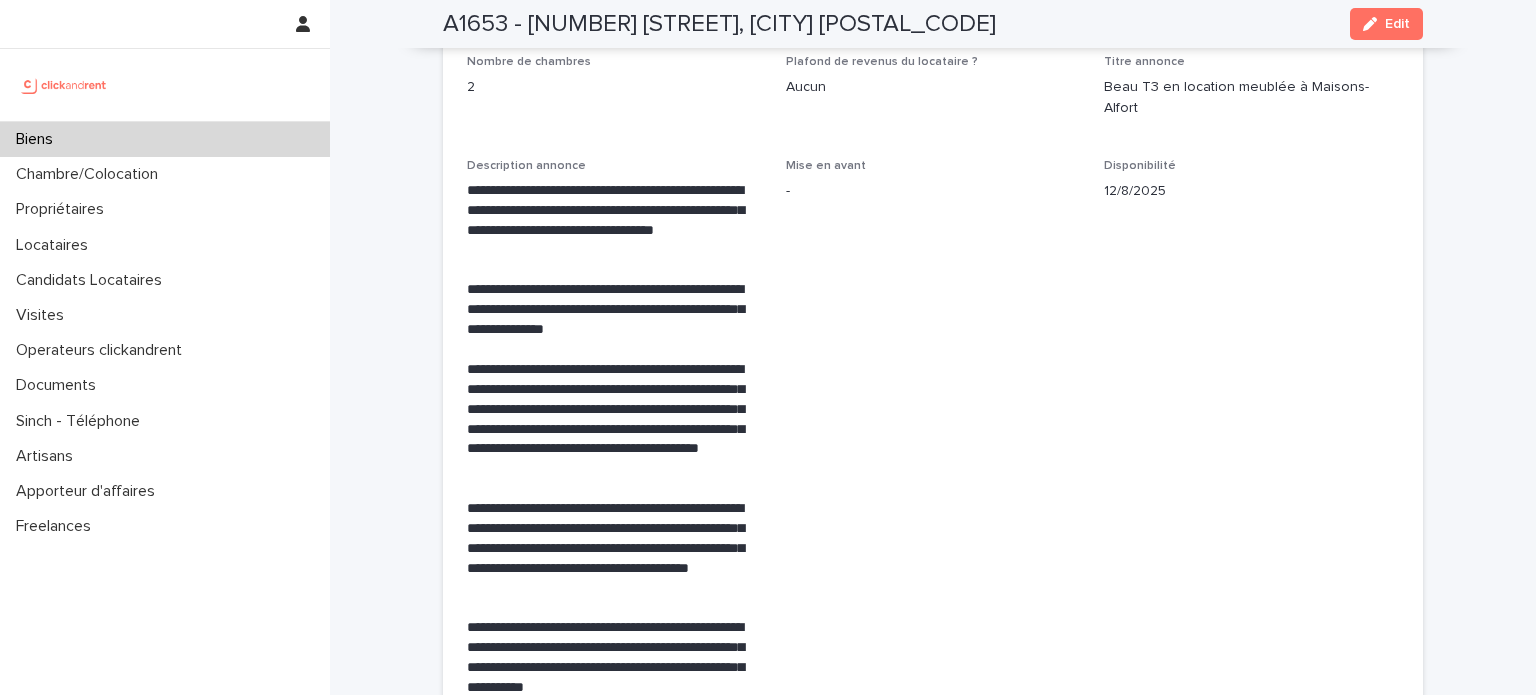 click on "Biens" at bounding box center [165, 139] 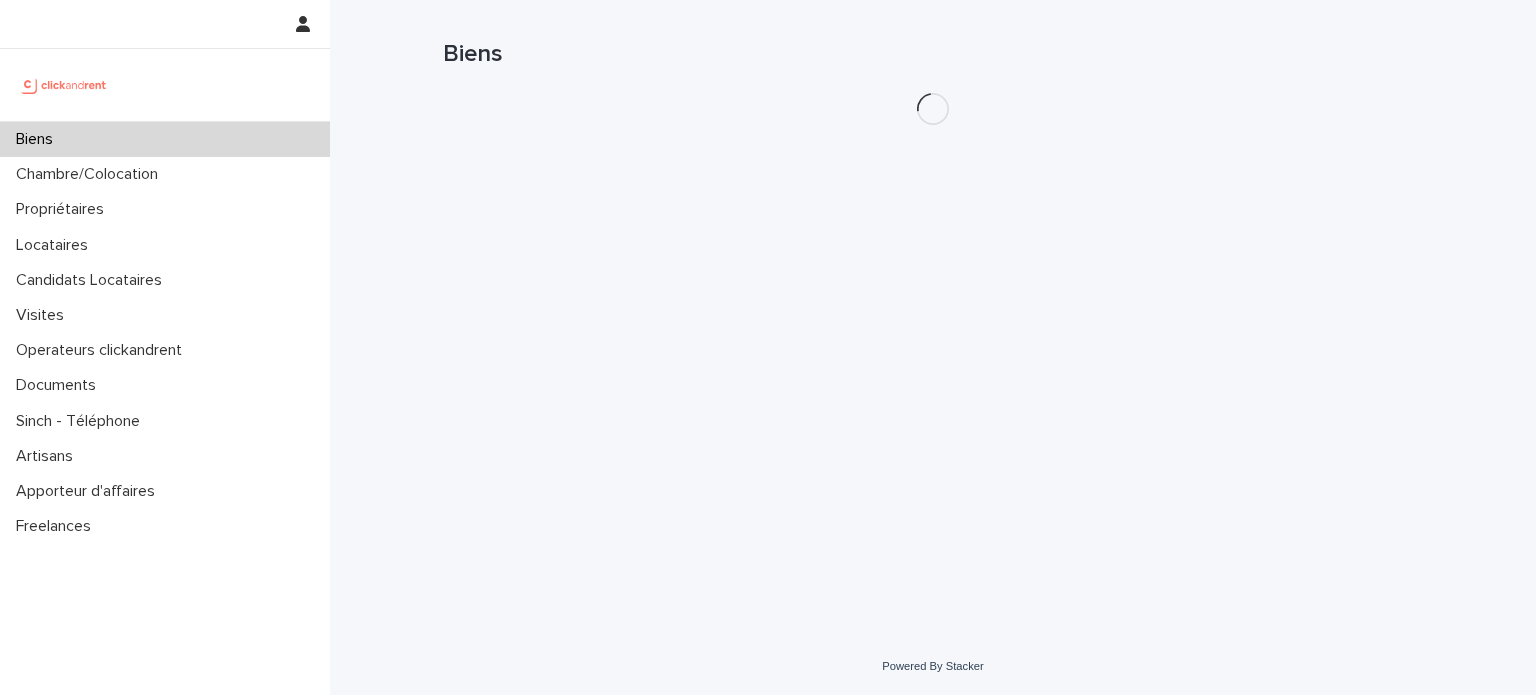scroll, scrollTop: 0, scrollLeft: 0, axis: both 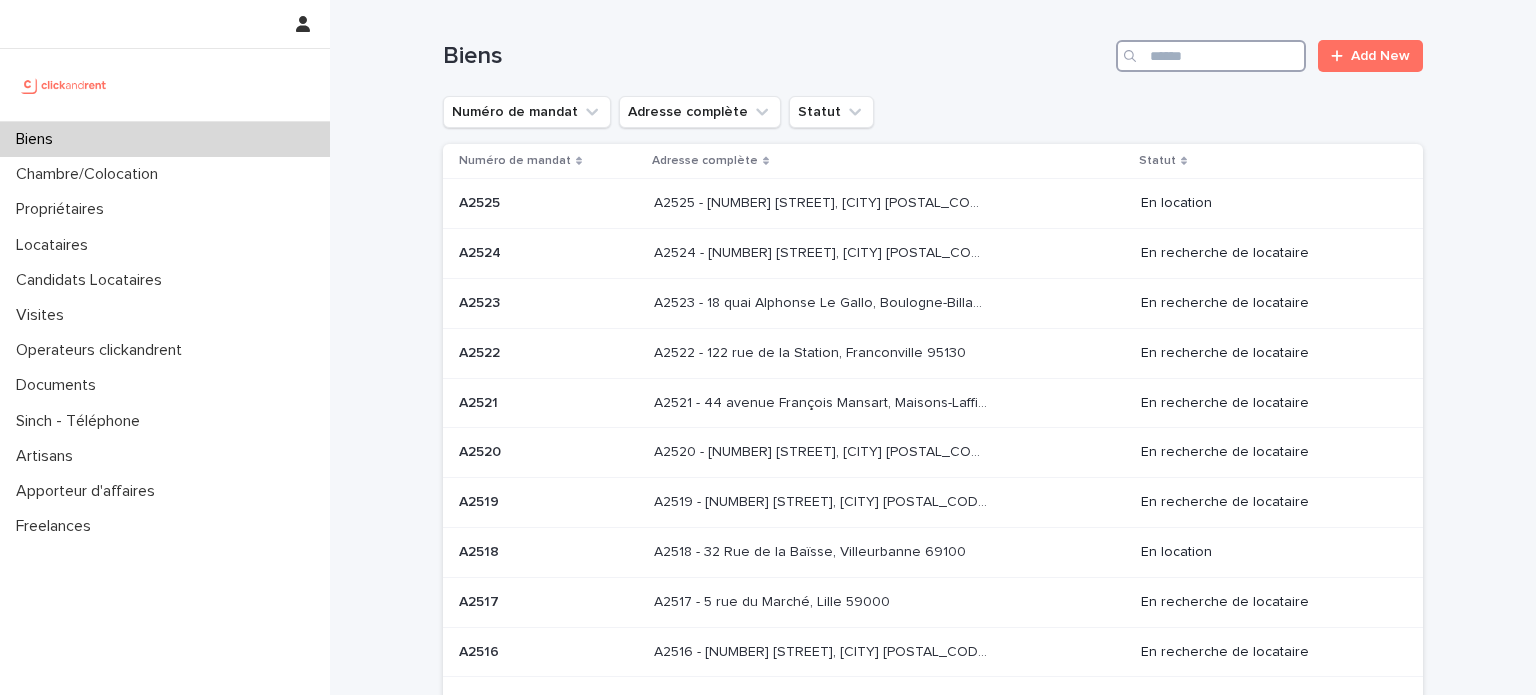click at bounding box center (1211, 56) 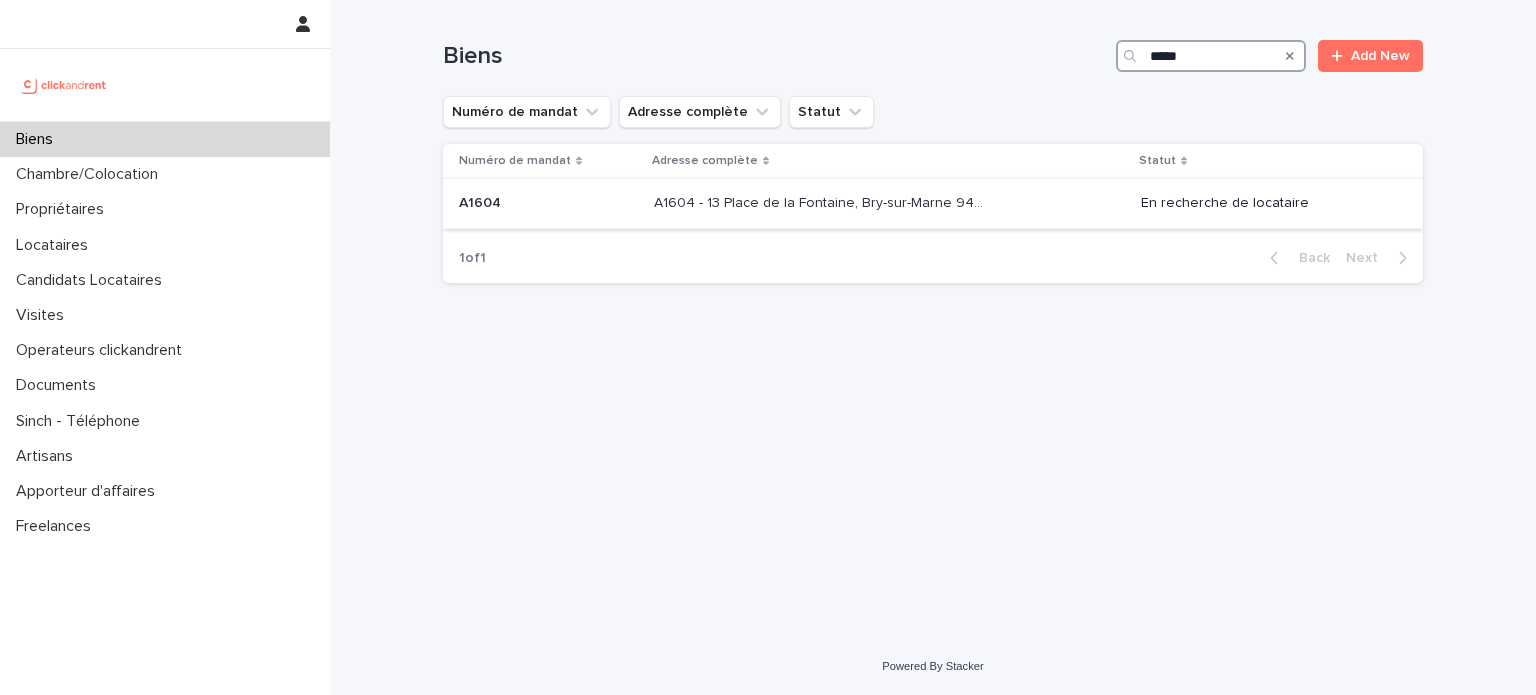 type on "*****" 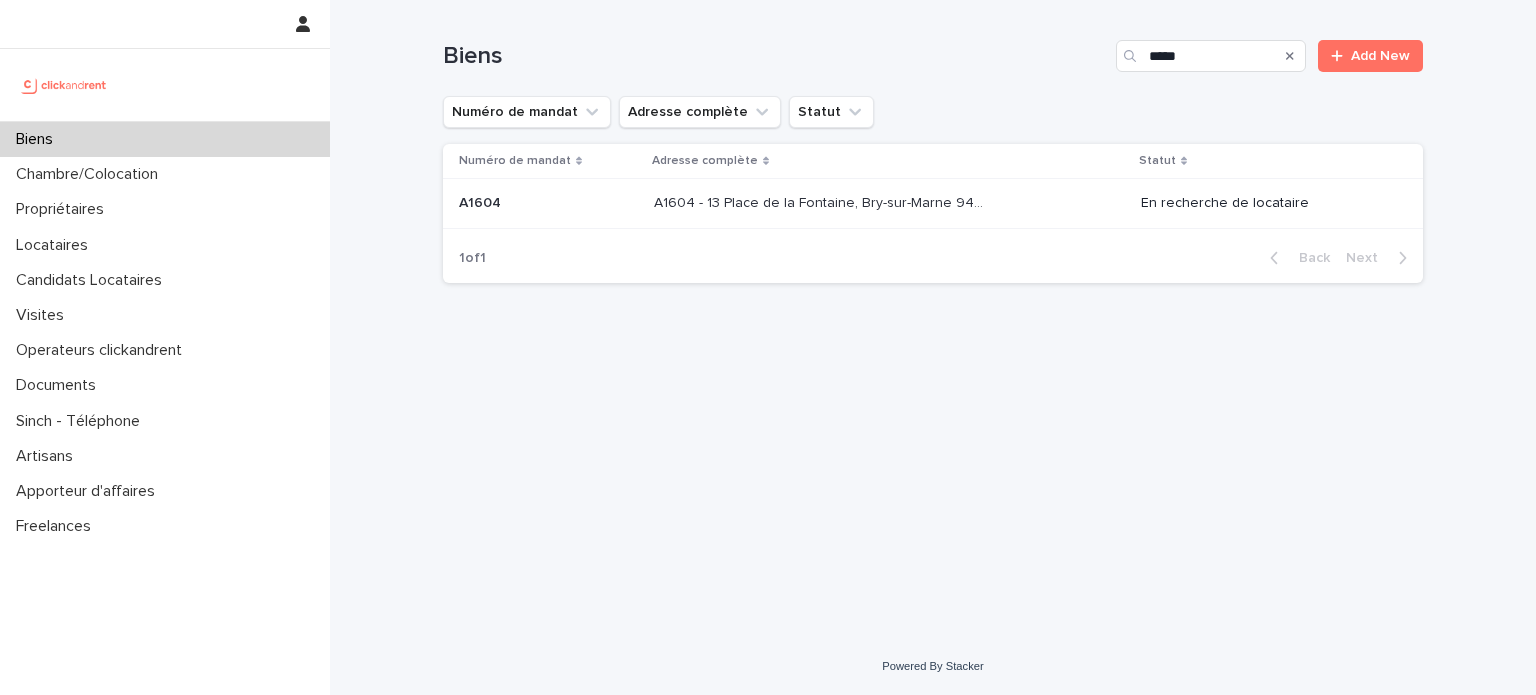 click on "A1604 - [NUMBER] [STREET], [CITY] [POSTAL_CODE] A1604 - [NUMBER] [STREET], [CITY] [POSTAL_CODE]" at bounding box center [889, 203] 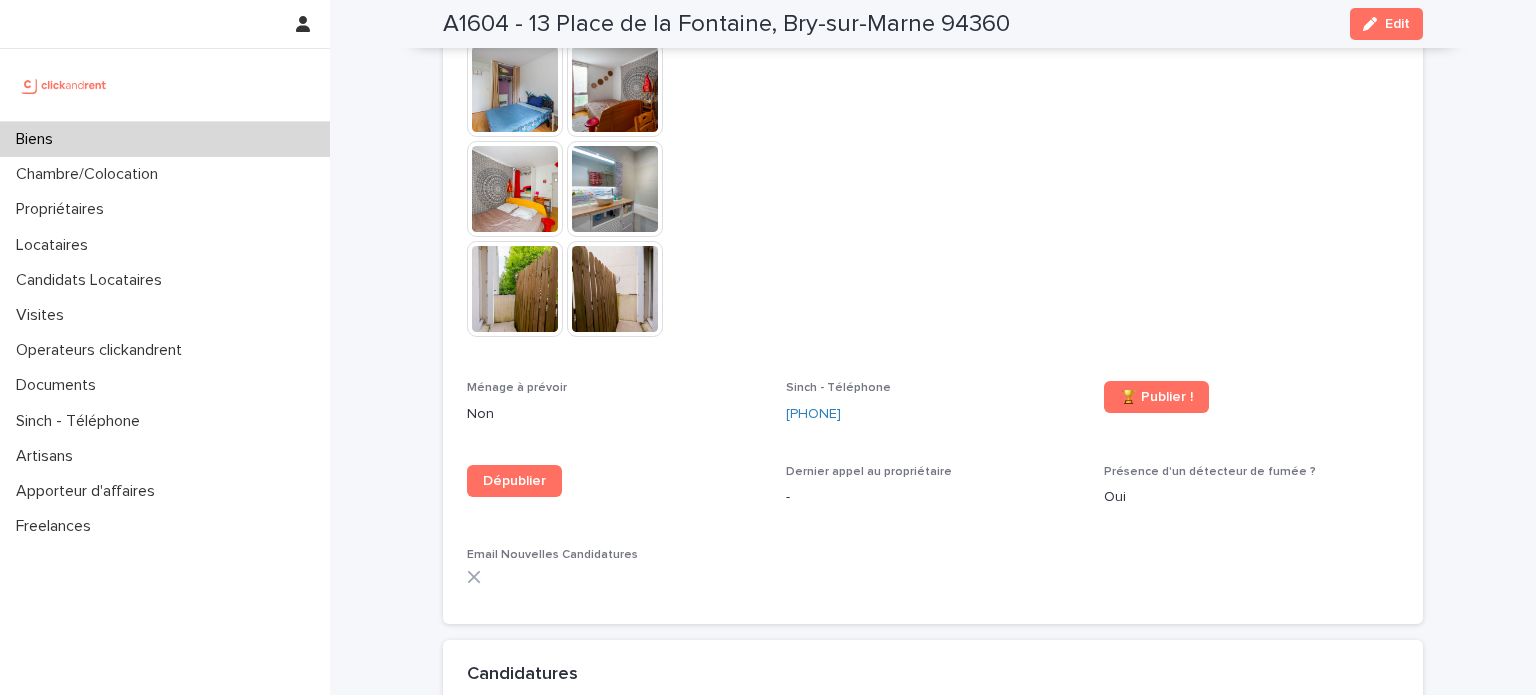 scroll, scrollTop: 5872, scrollLeft: 0, axis: vertical 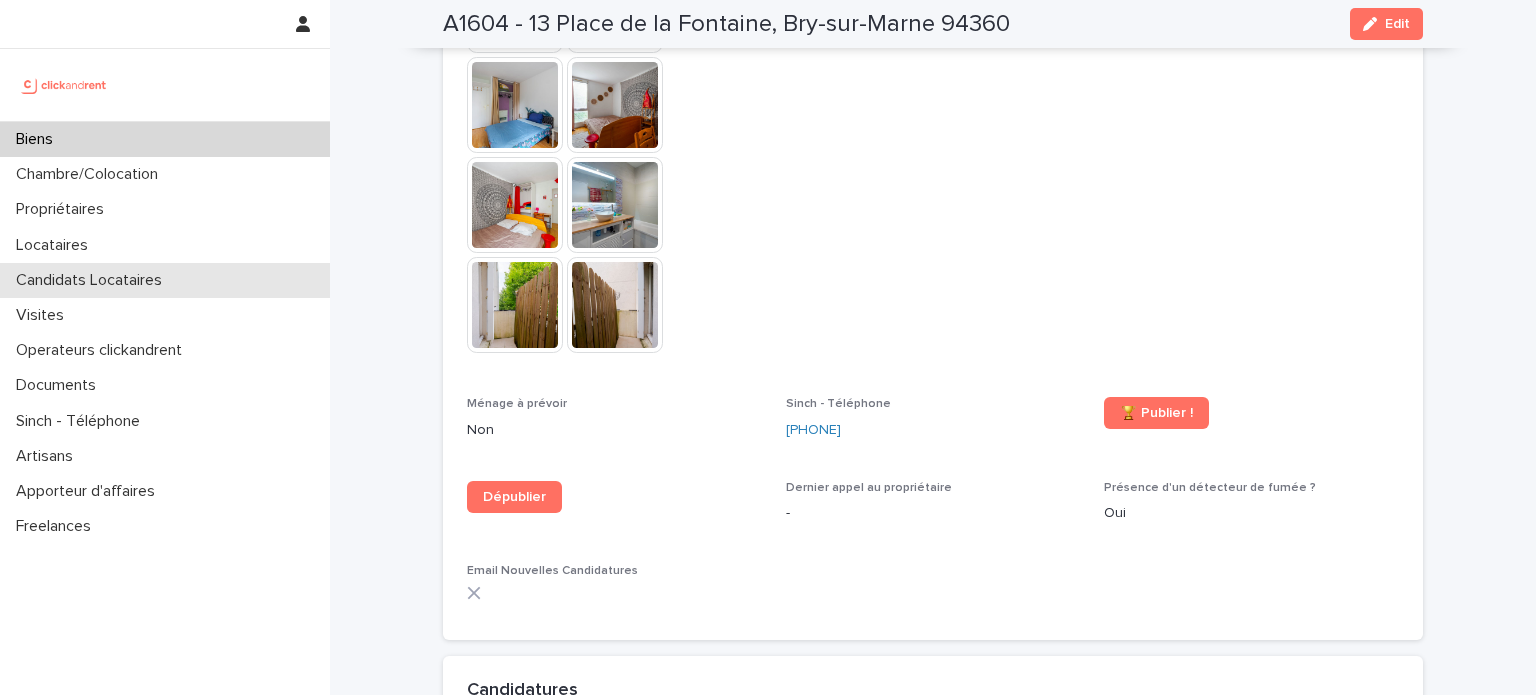 click on "Candidats Locataires" at bounding box center (93, 280) 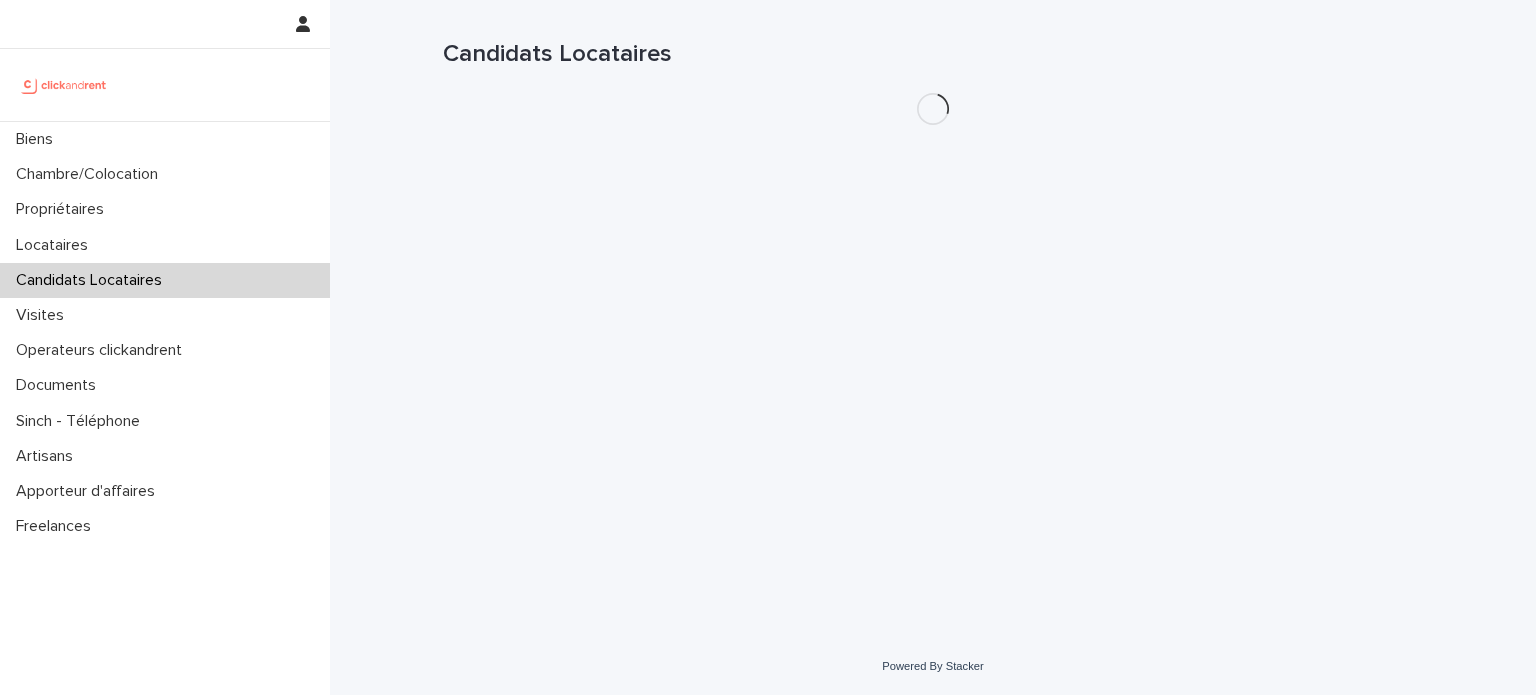 scroll, scrollTop: 0, scrollLeft: 0, axis: both 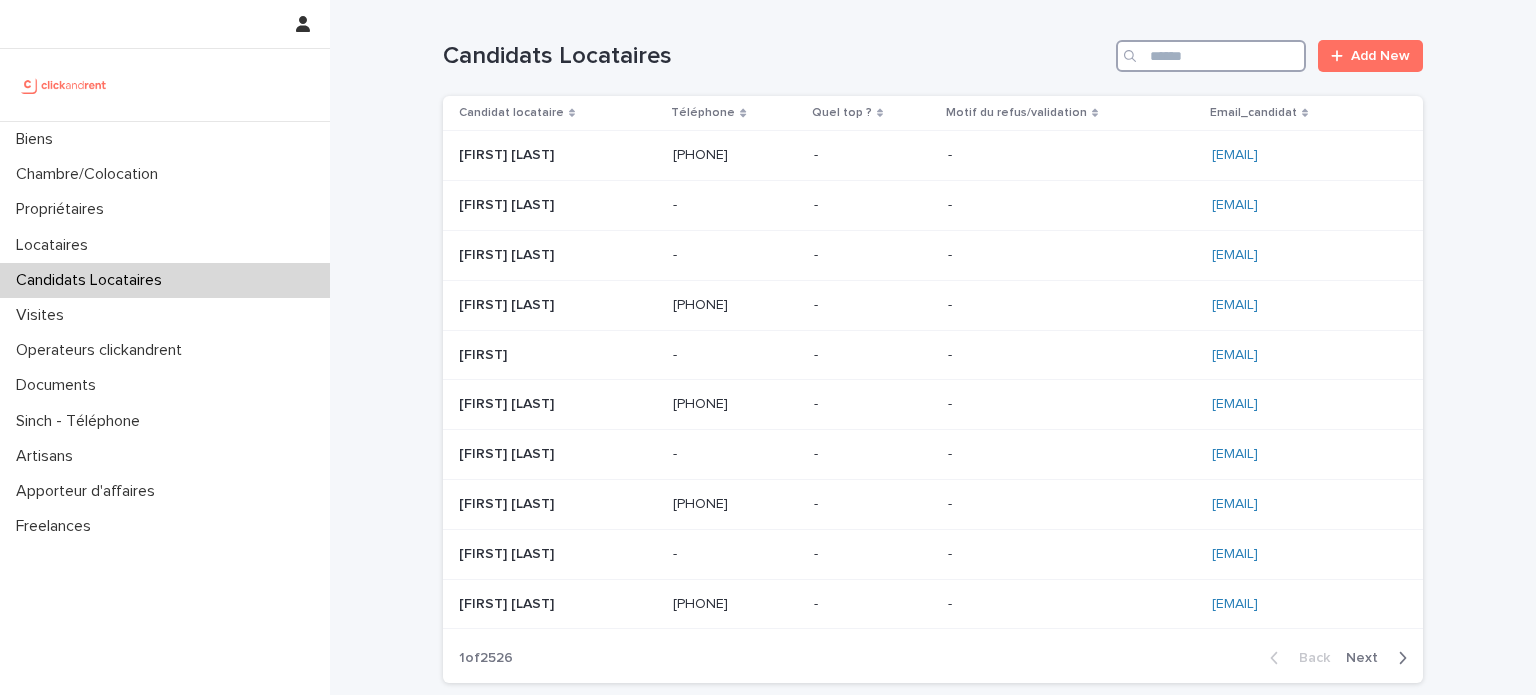 click at bounding box center [1211, 56] 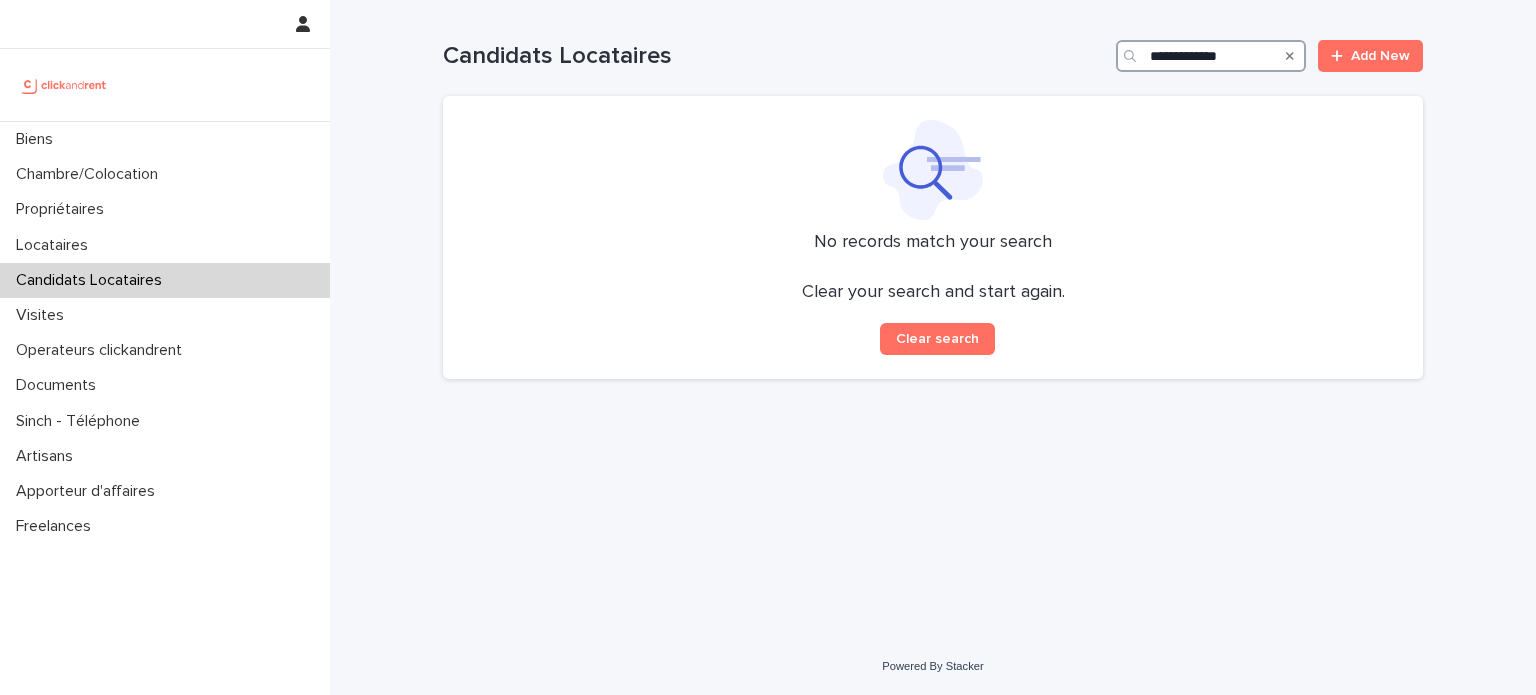 type on "**********" 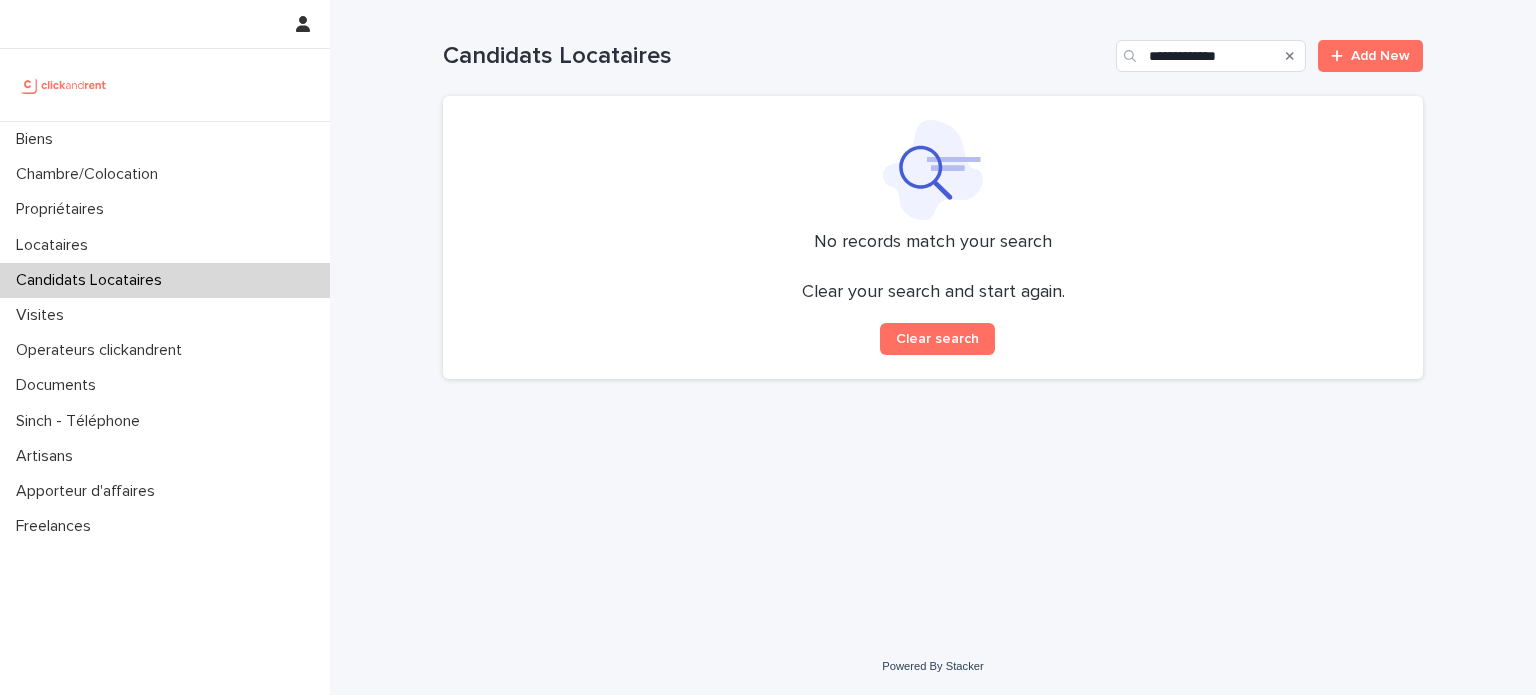 click at bounding box center [1132, 56] 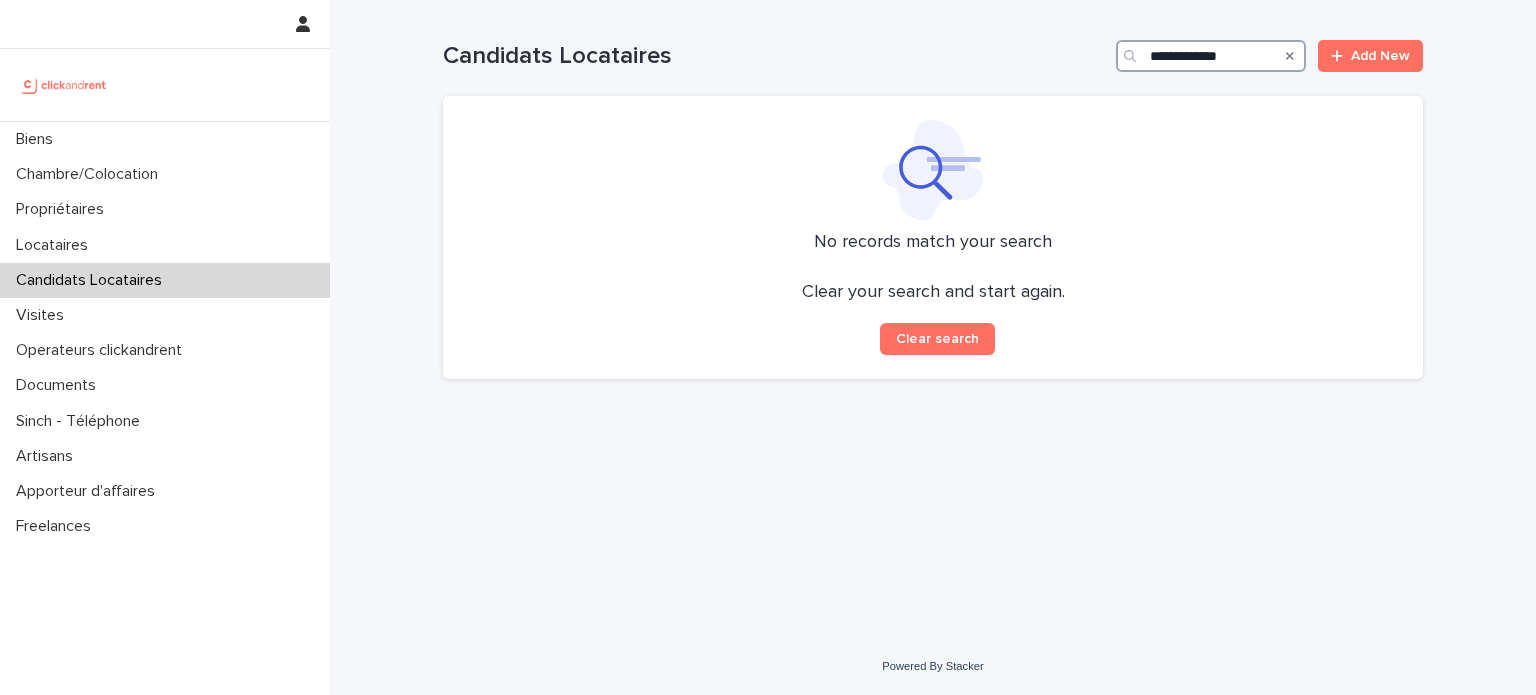 click on "**********" at bounding box center (1211, 56) 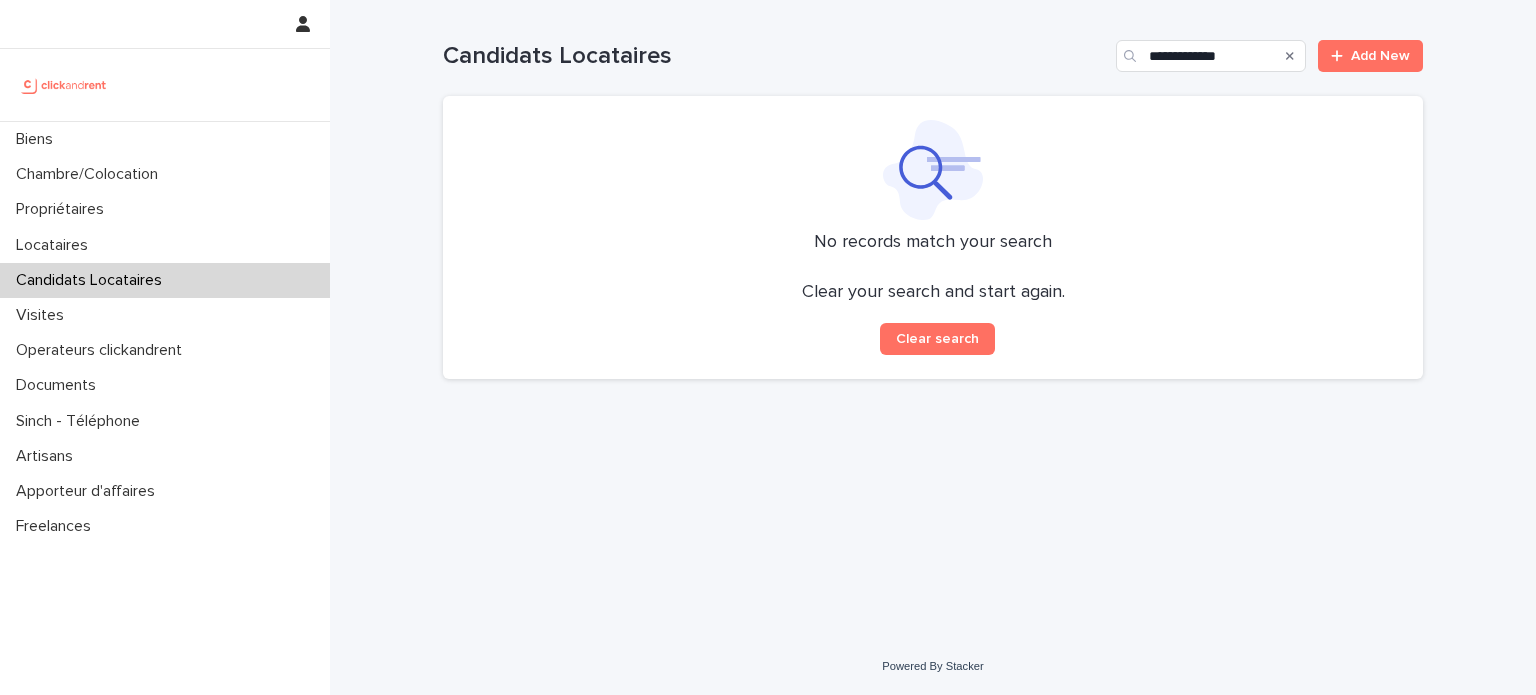 click at bounding box center (1290, 56) 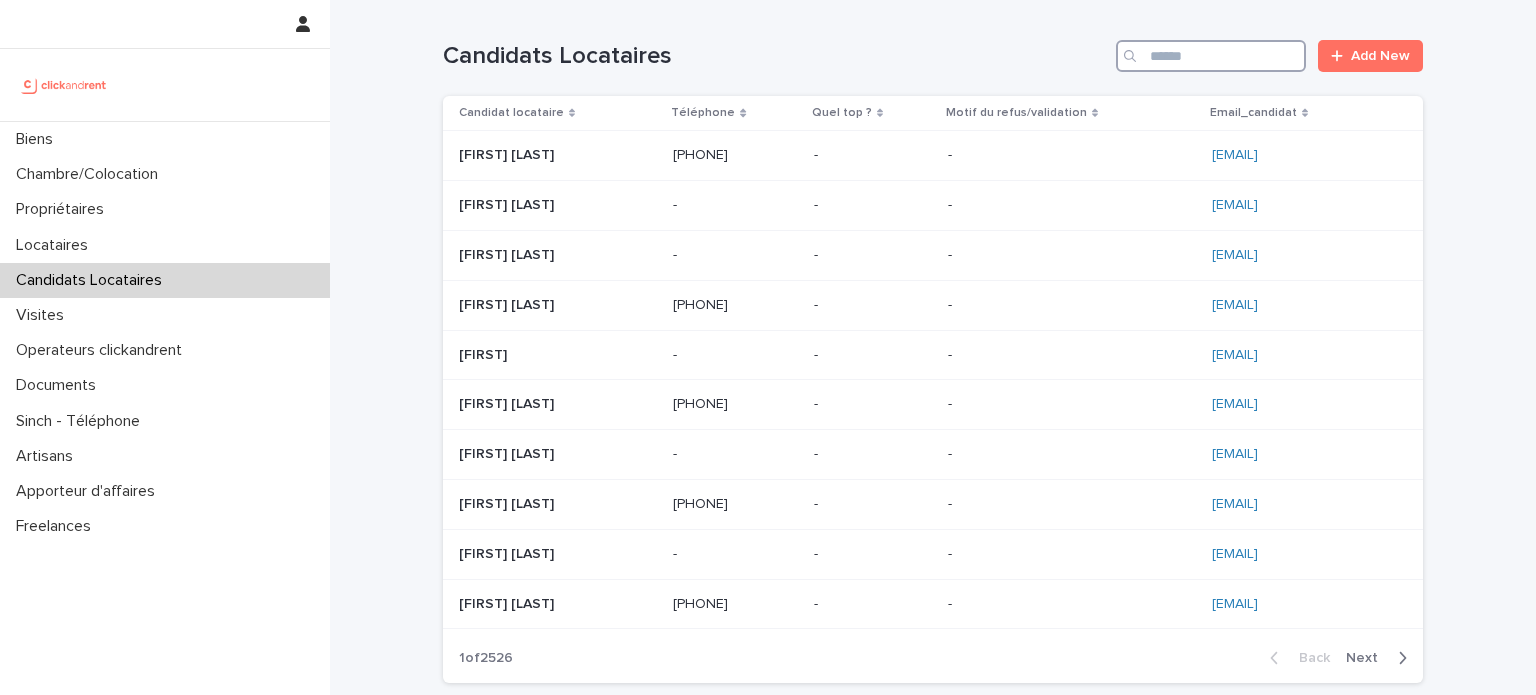 click at bounding box center [1211, 56] 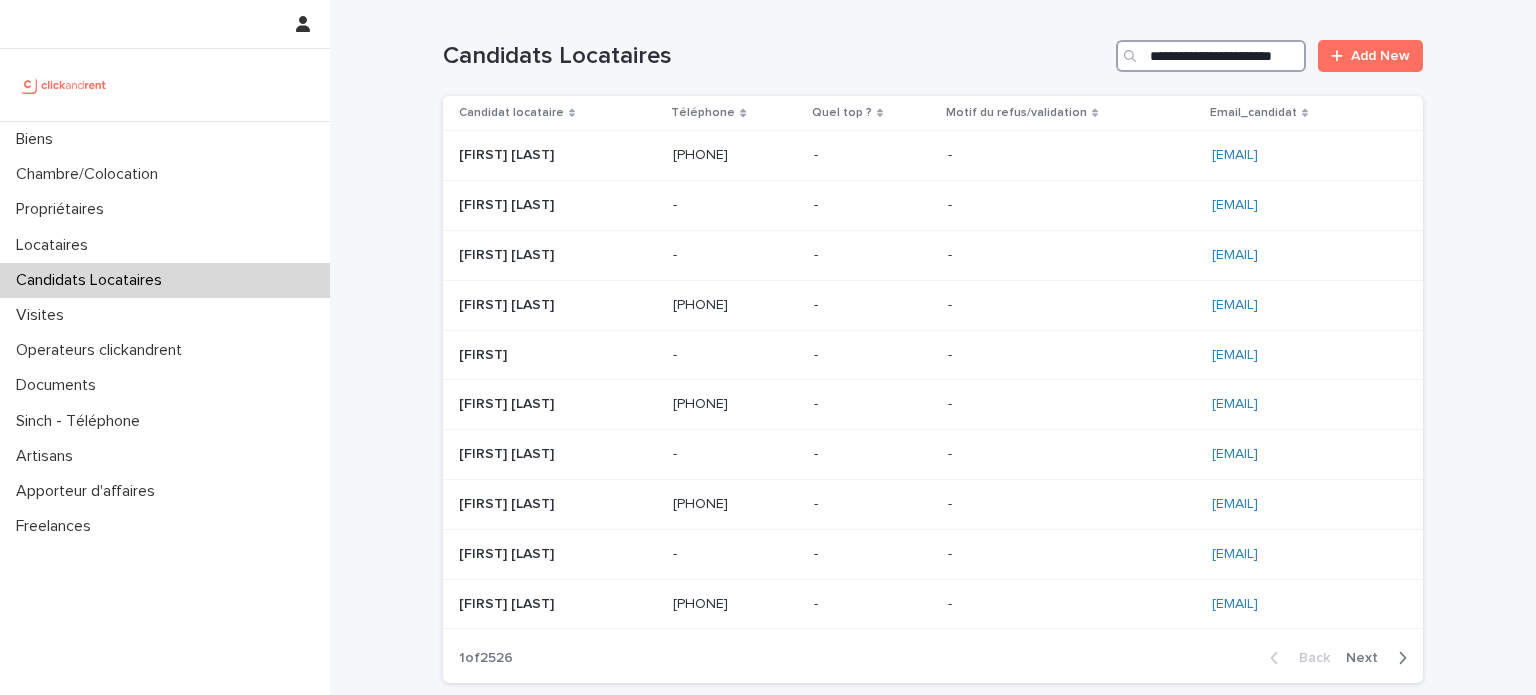 scroll, scrollTop: 0, scrollLeft: 40, axis: horizontal 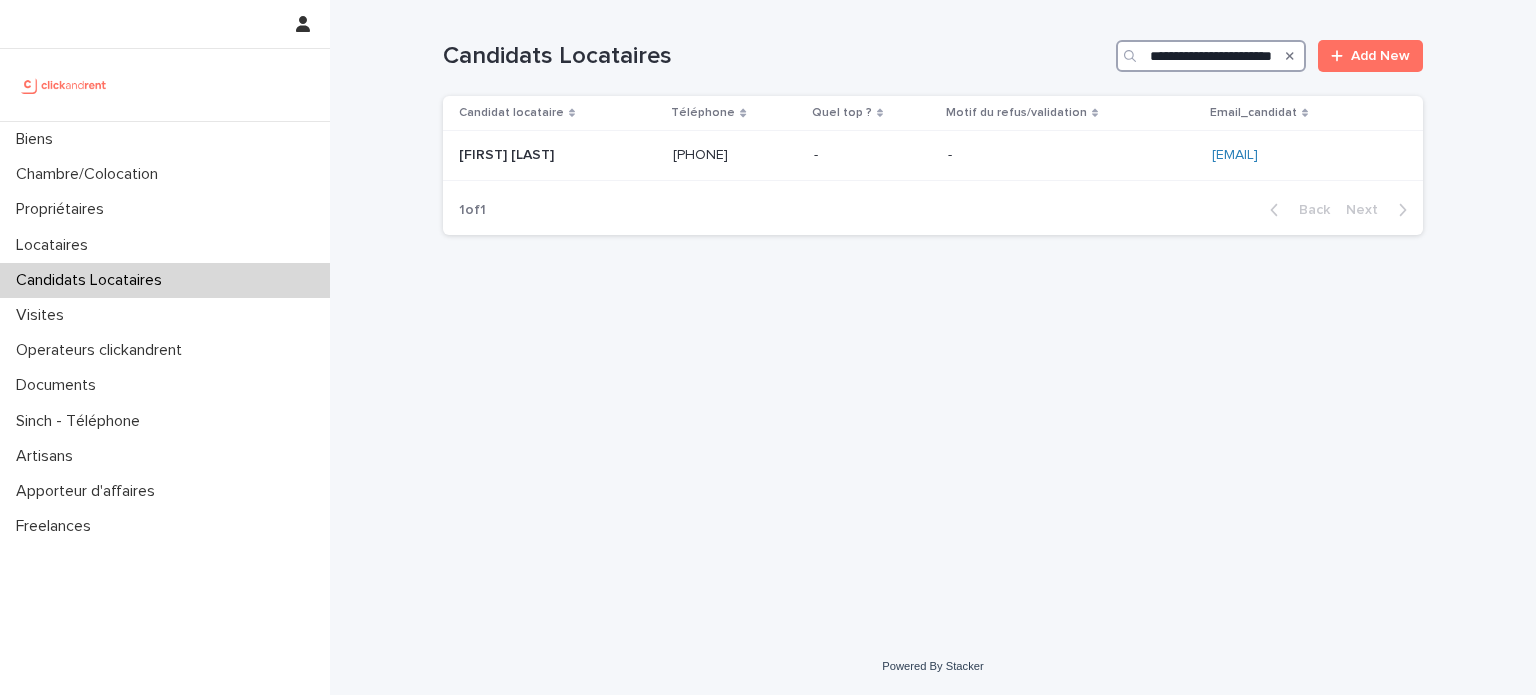 type on "**********" 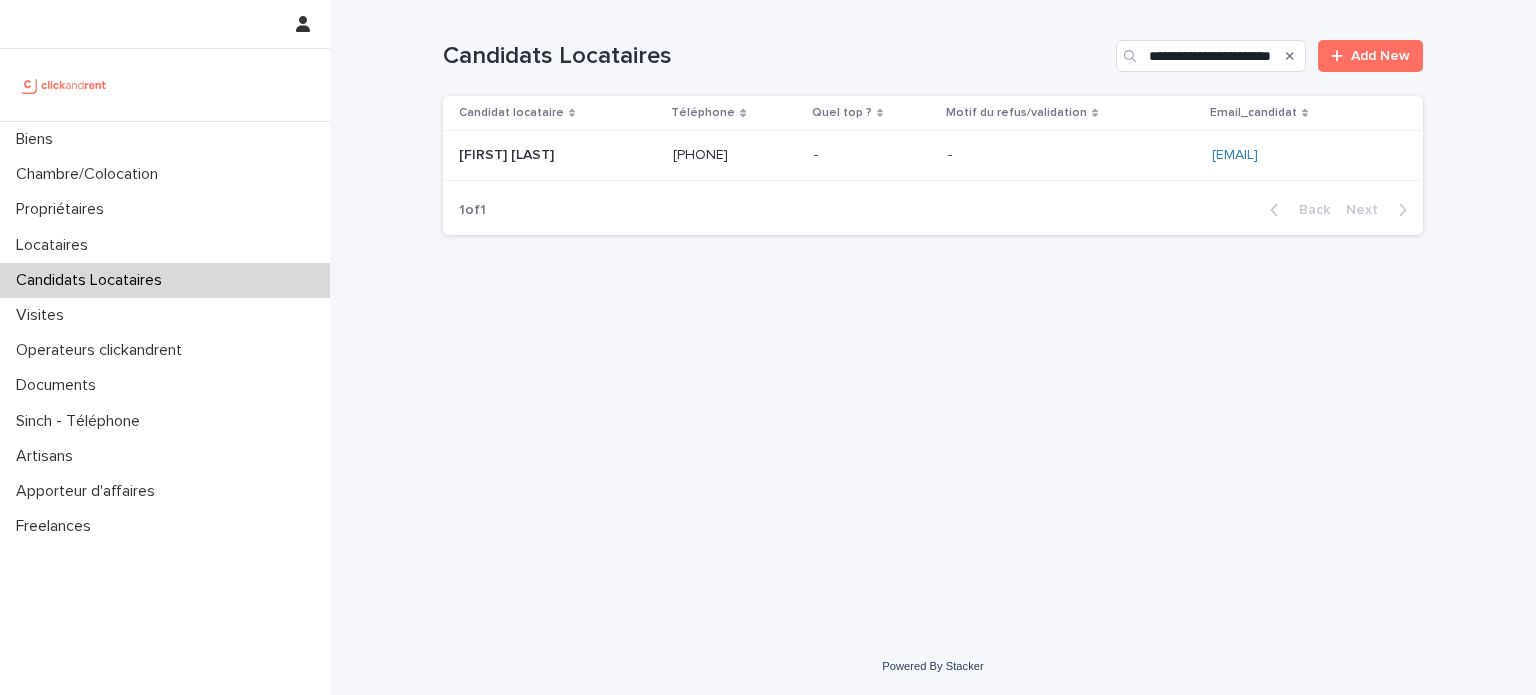 scroll, scrollTop: 0, scrollLeft: 0, axis: both 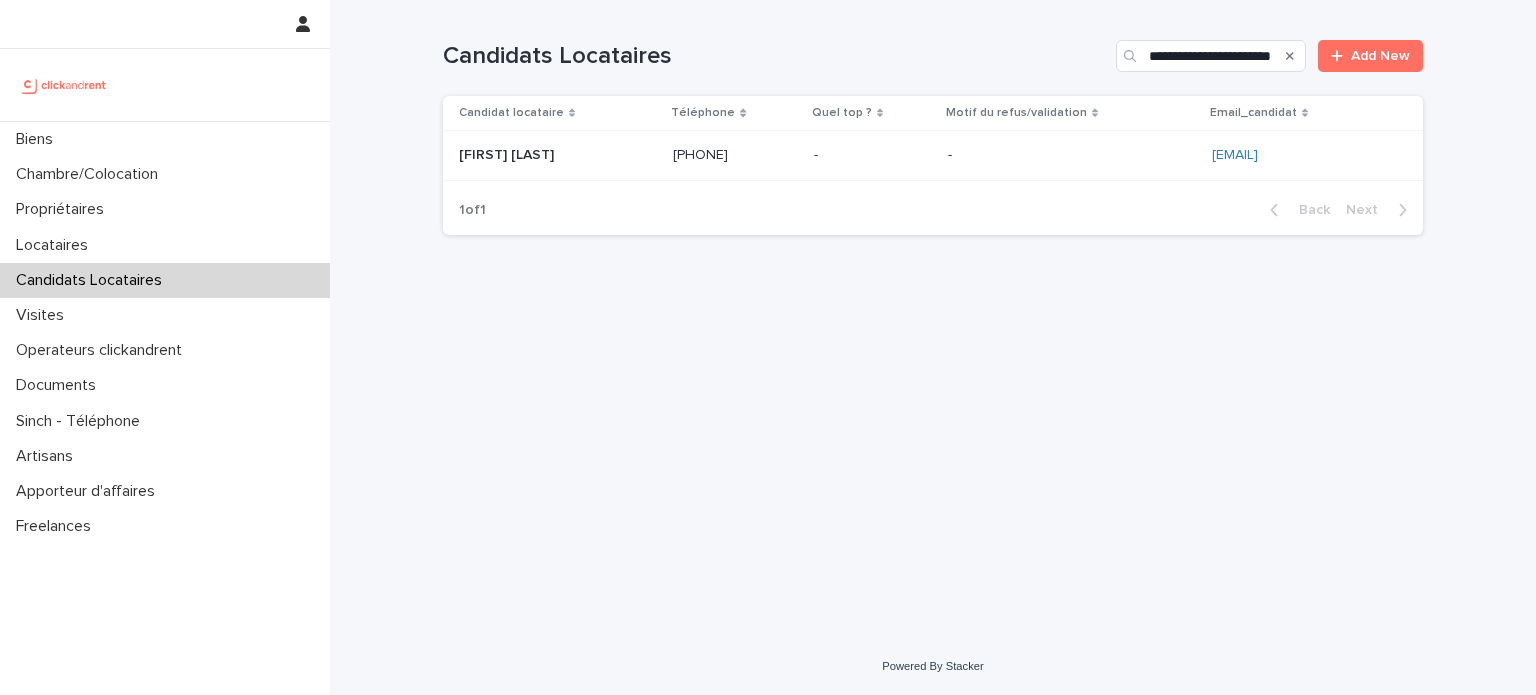 click on "- -" at bounding box center [873, 156] 